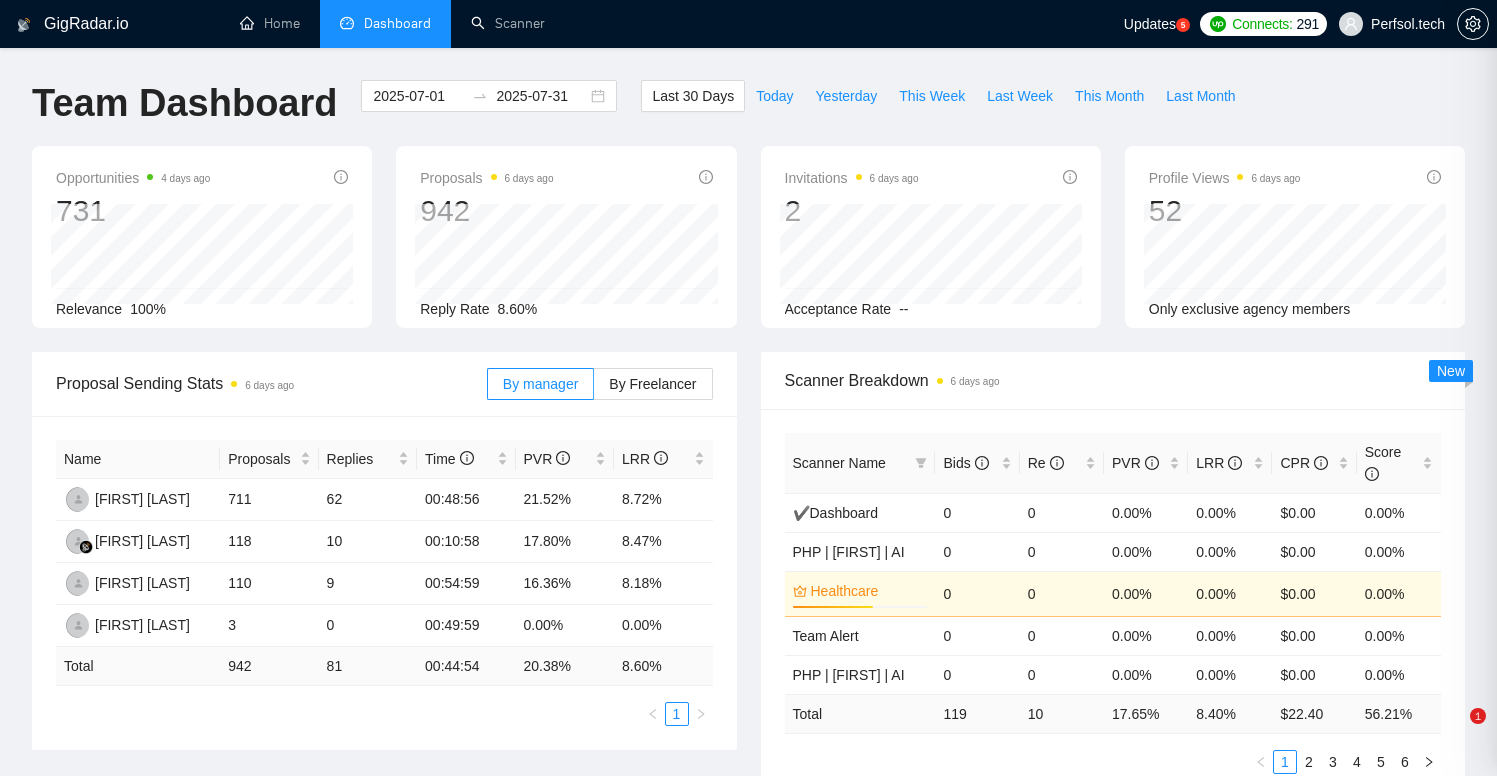 scroll, scrollTop: 974, scrollLeft: 0, axis: vertical 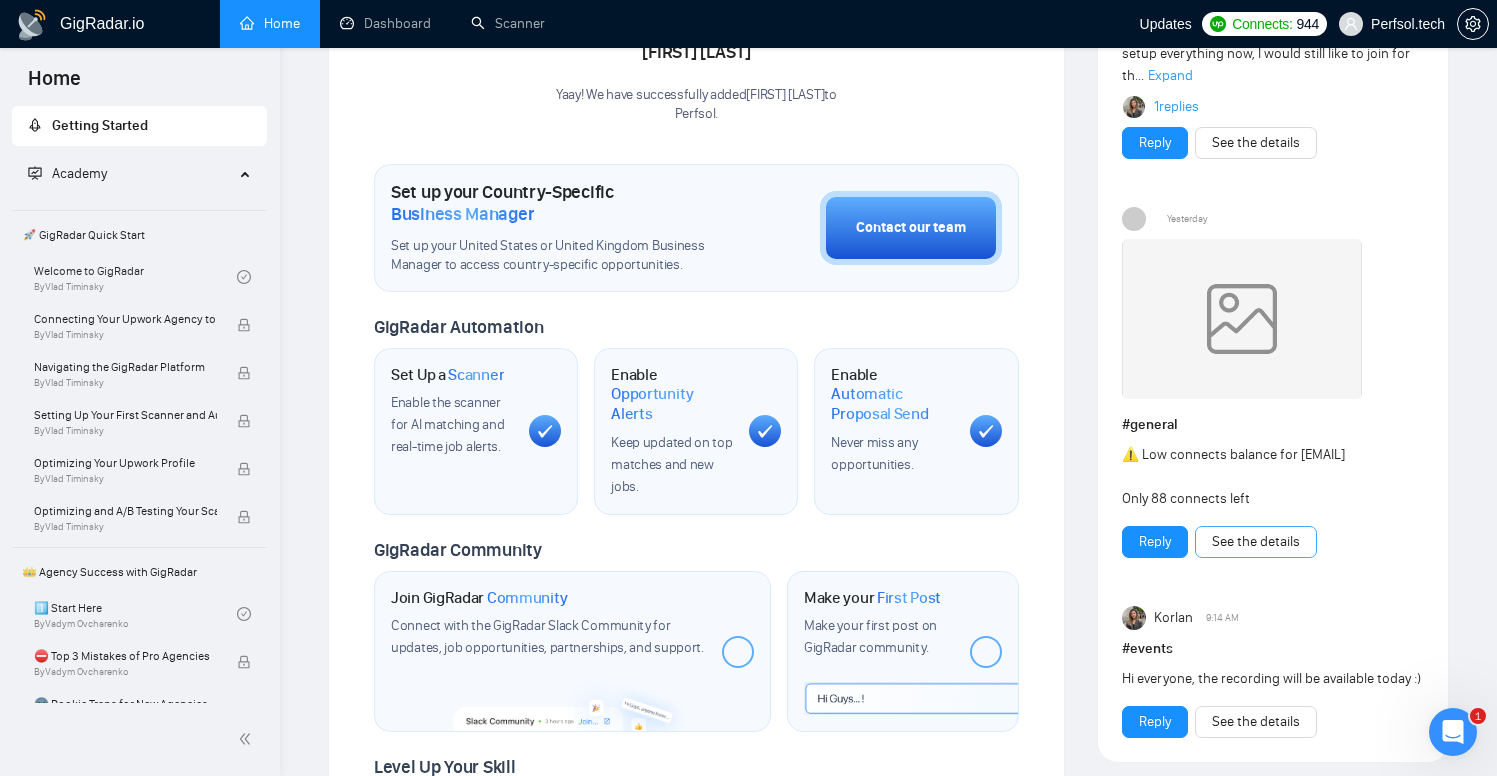 click on "See the details" at bounding box center (1256, 542) 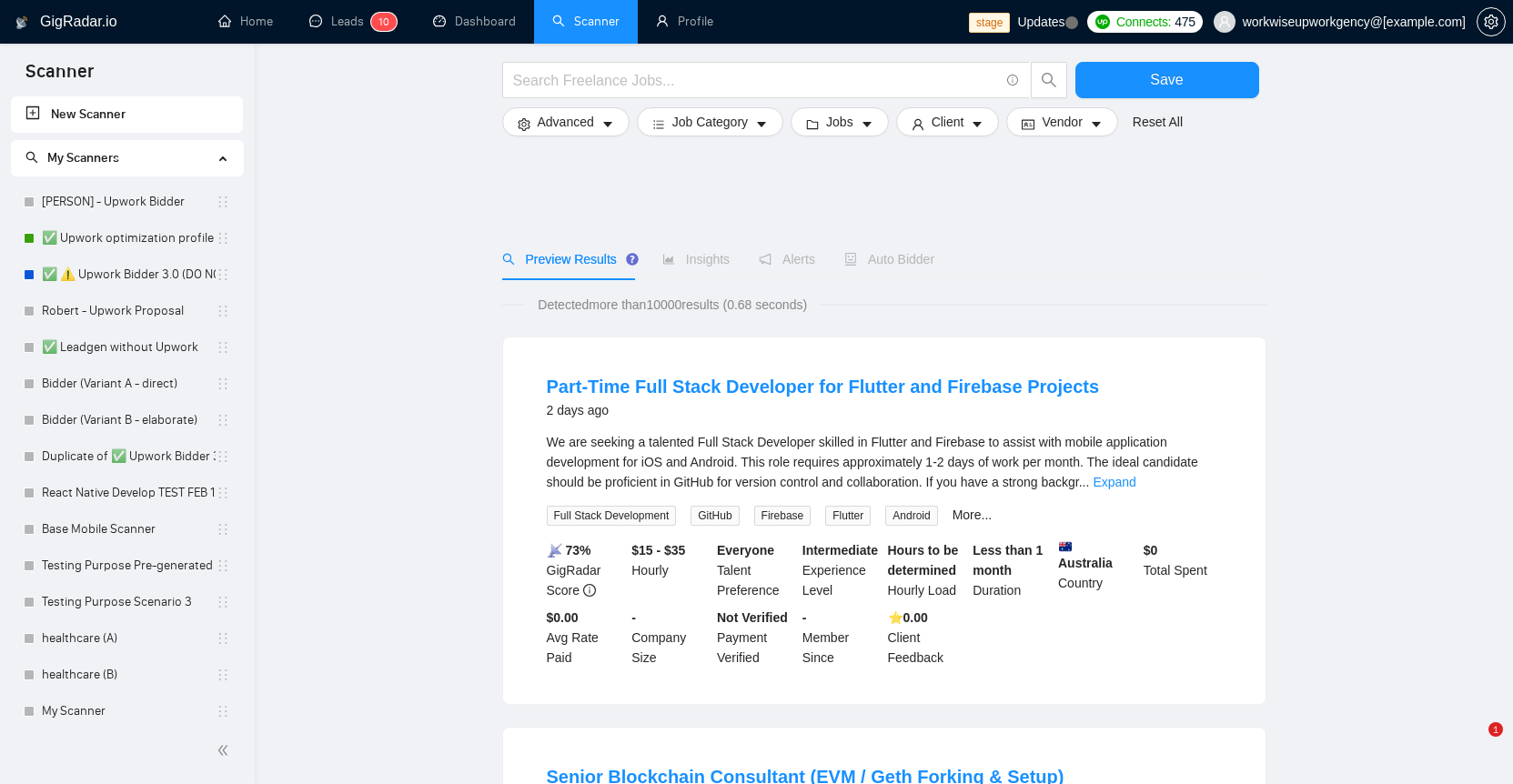scroll, scrollTop: 343, scrollLeft: 0, axis: vertical 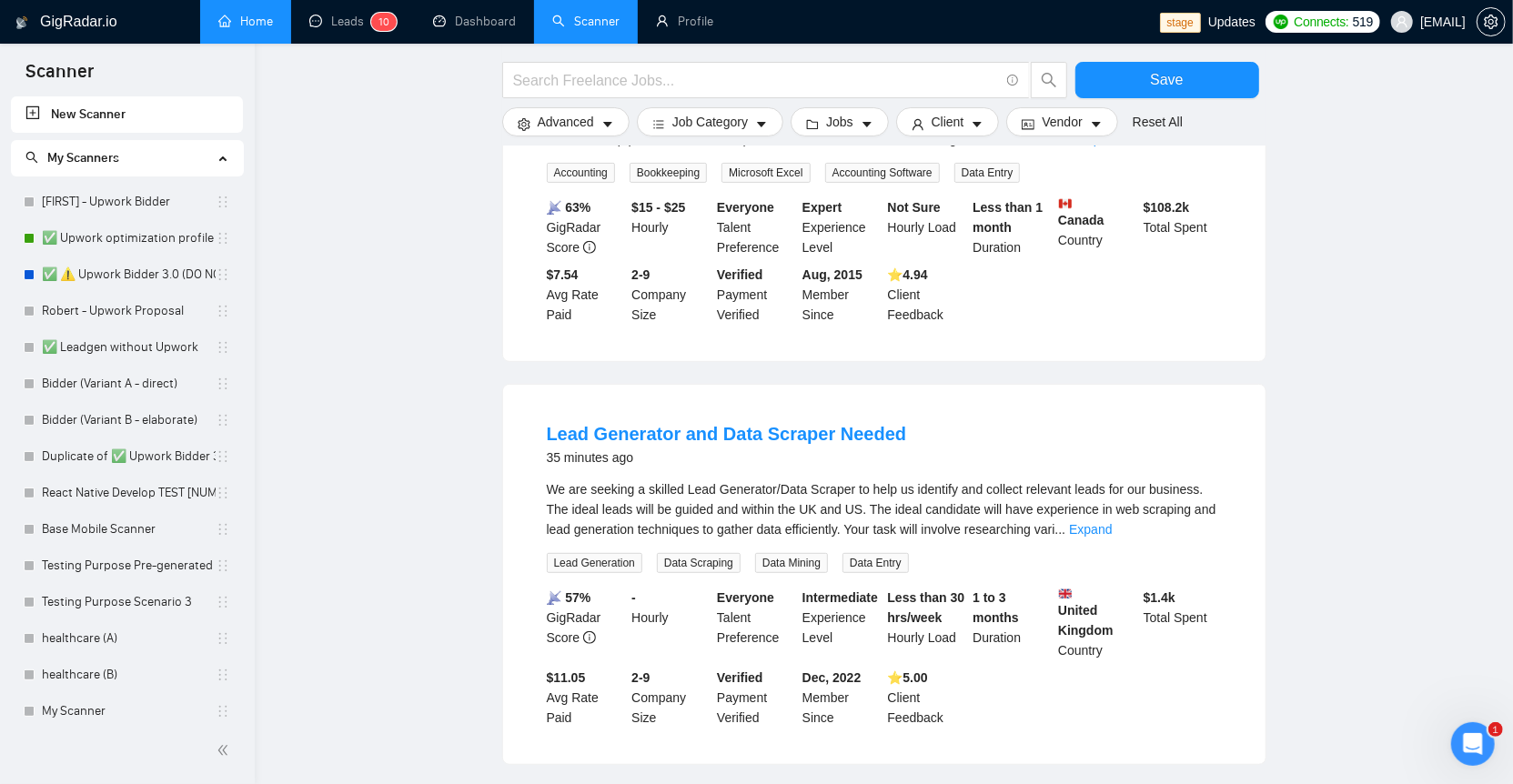 click on "Home" at bounding box center (246, 21) 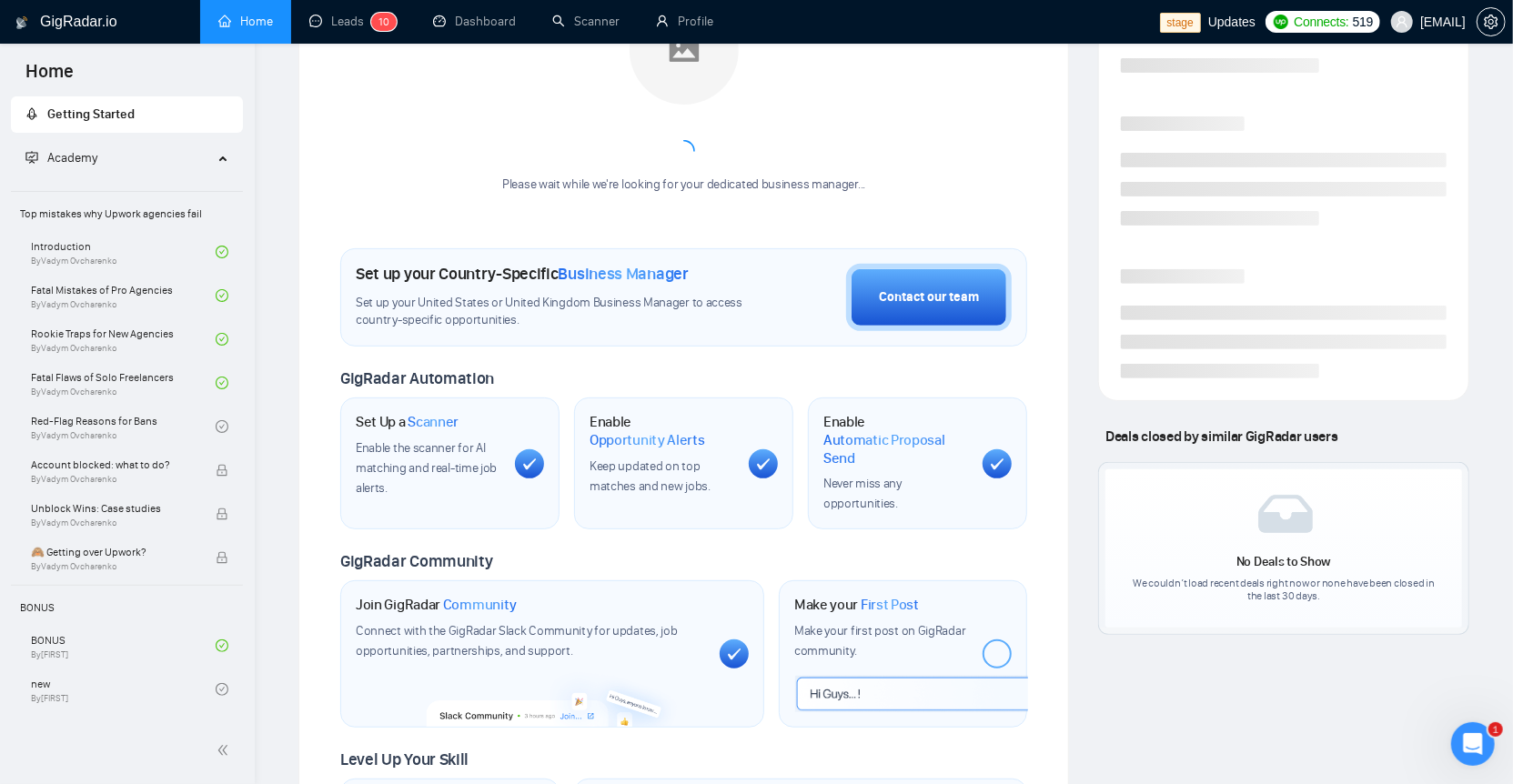 scroll, scrollTop: 0, scrollLeft: 0, axis: both 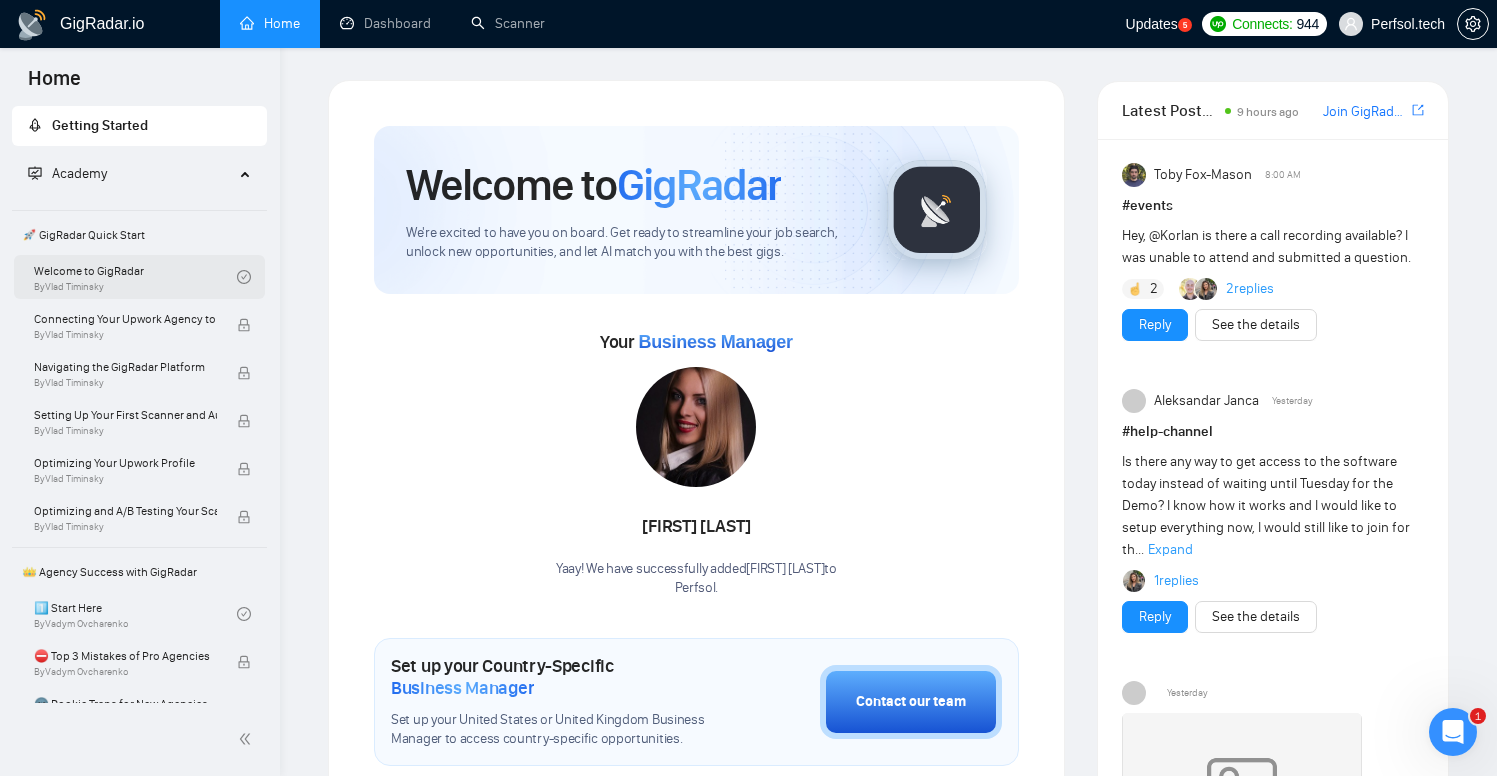 click on "Welcome to GigRadar By  Vlad Timinsky" at bounding box center (135, 277) 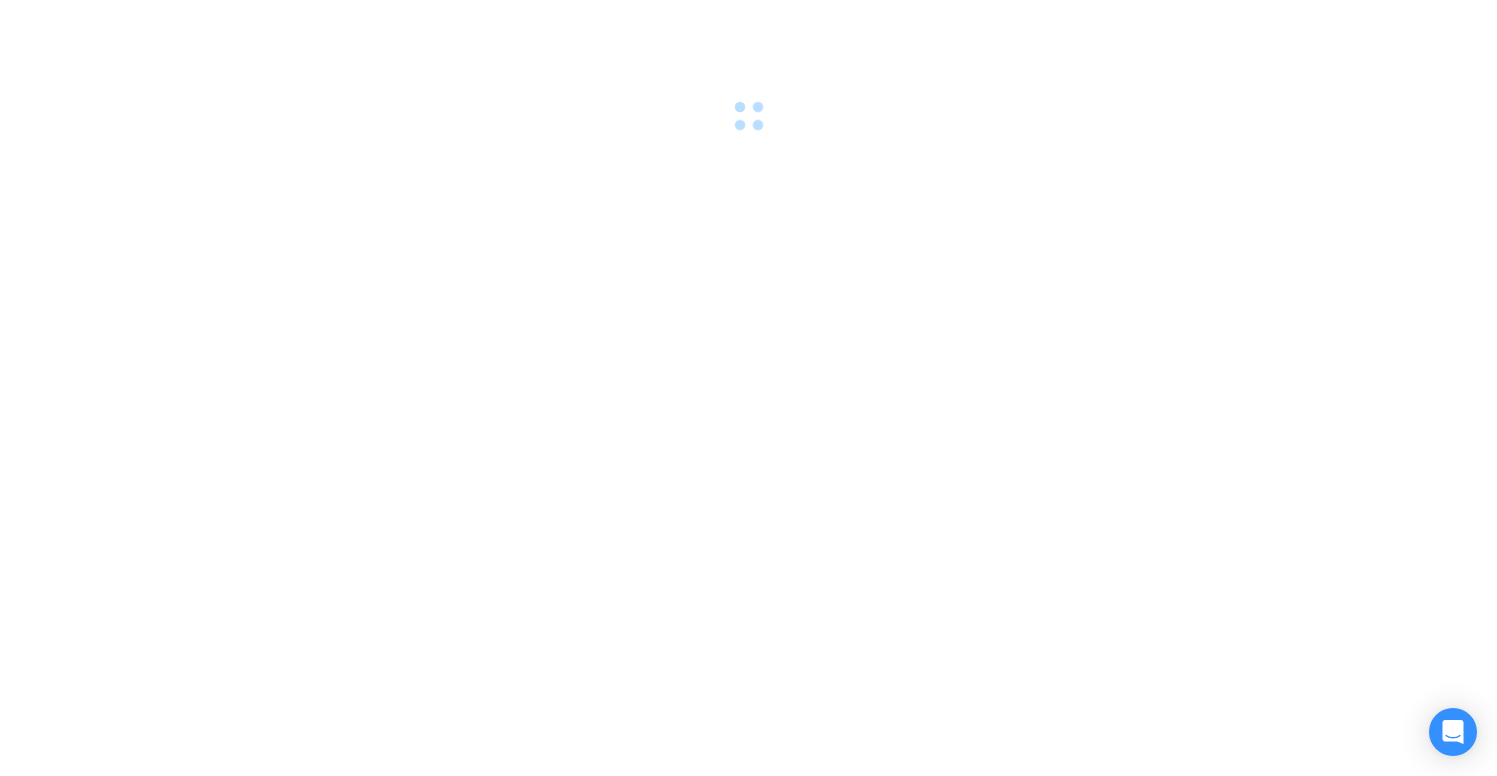 scroll, scrollTop: 0, scrollLeft: 0, axis: both 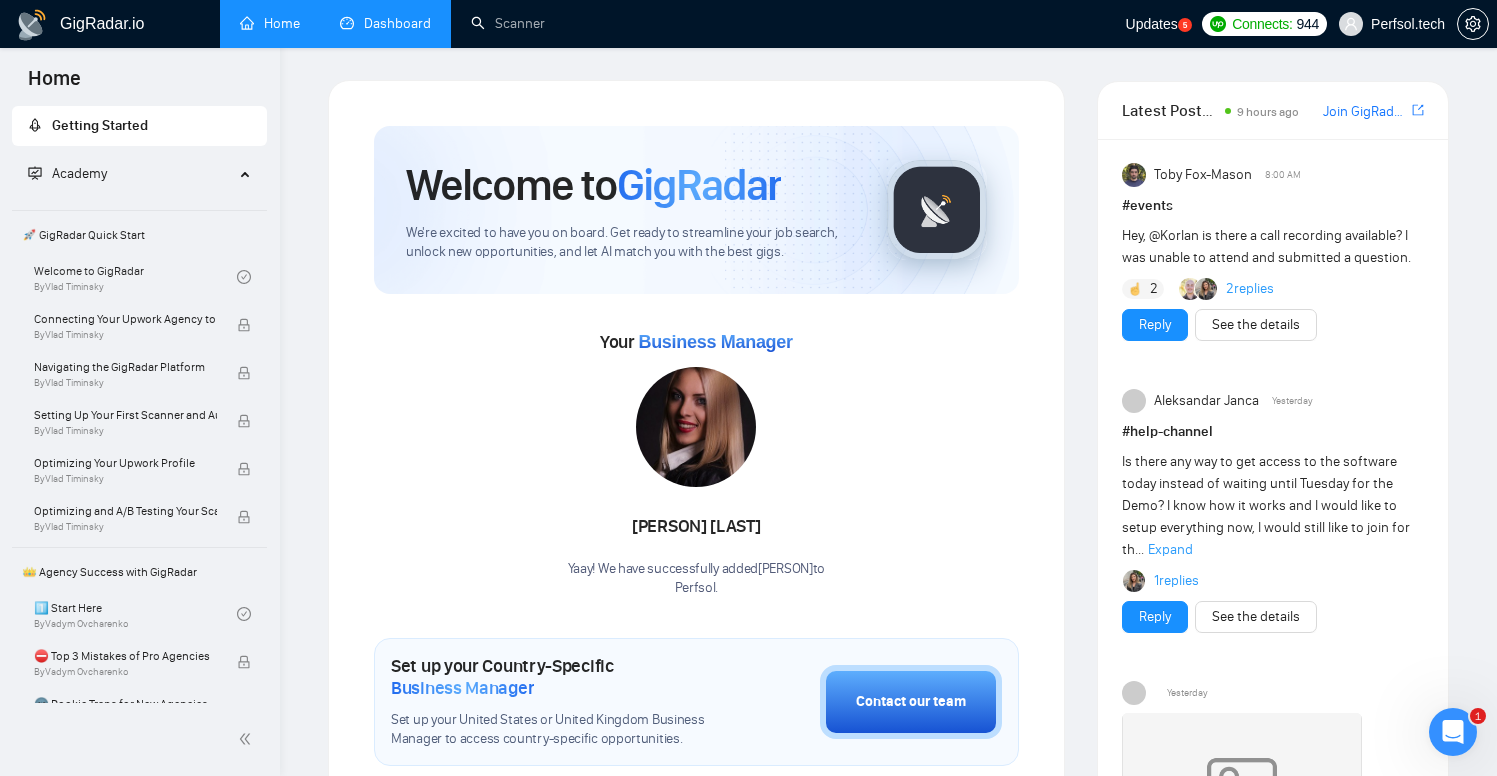 click on "Dashboard" at bounding box center [385, 23] 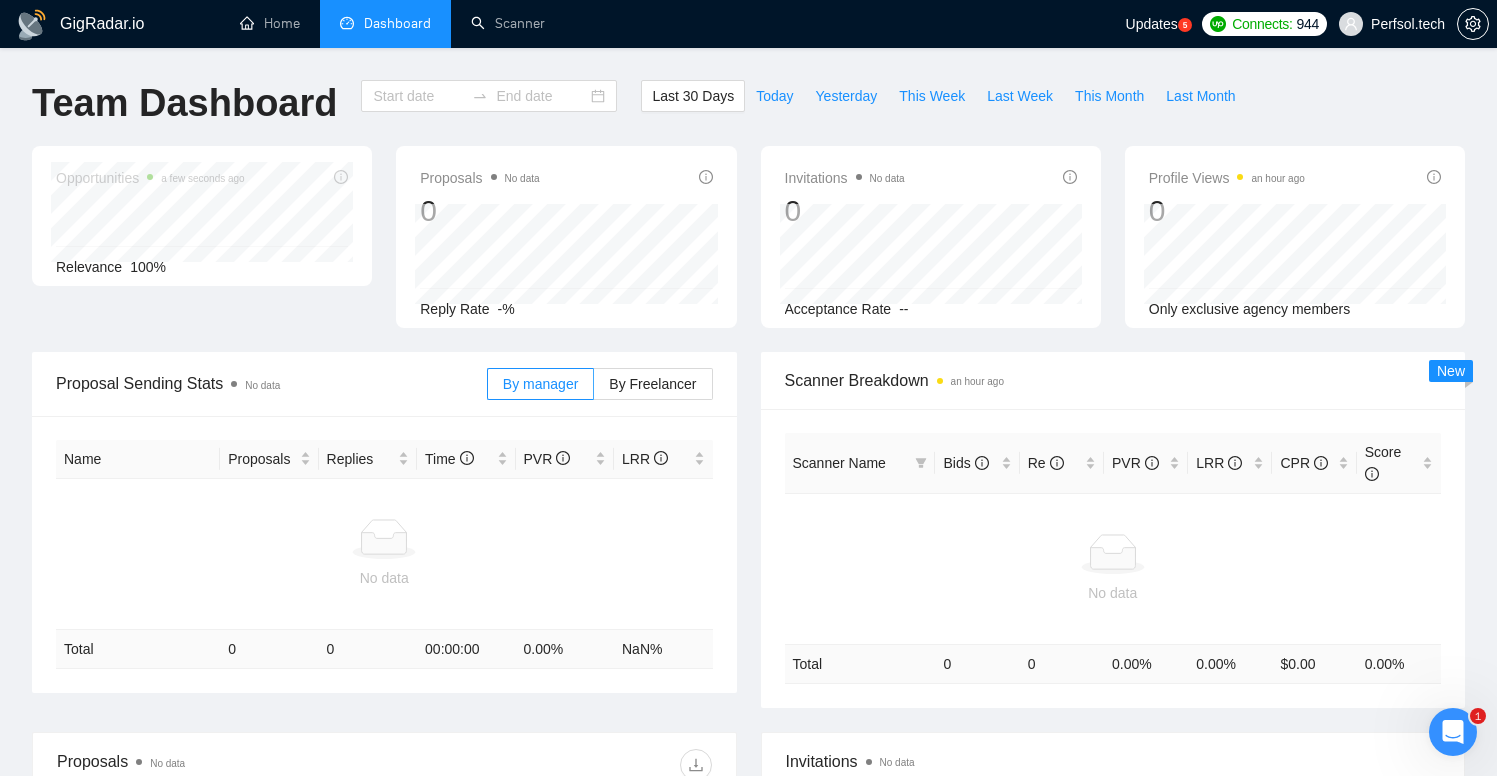 type on "2025-07-05" 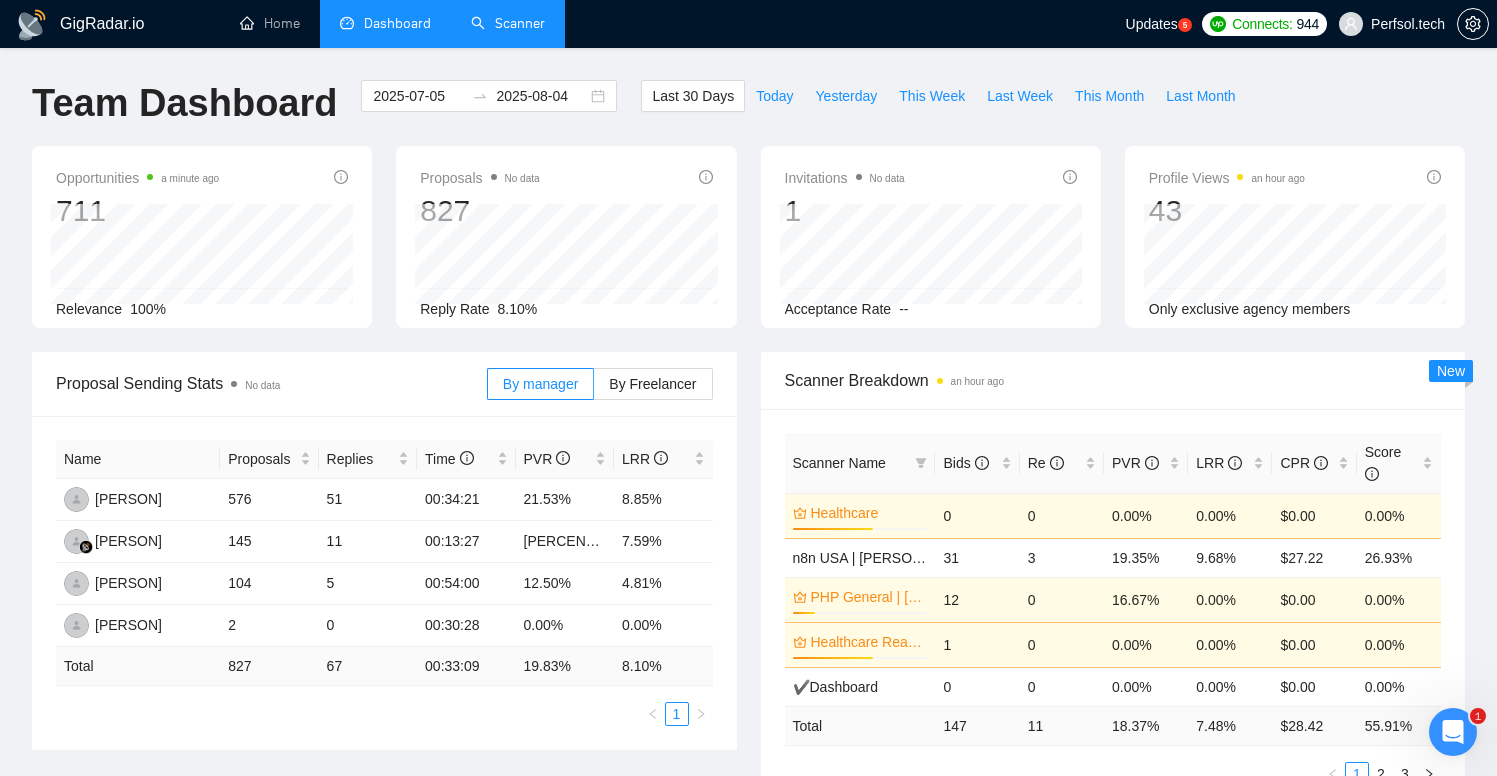 click on "Scanner" at bounding box center [508, 23] 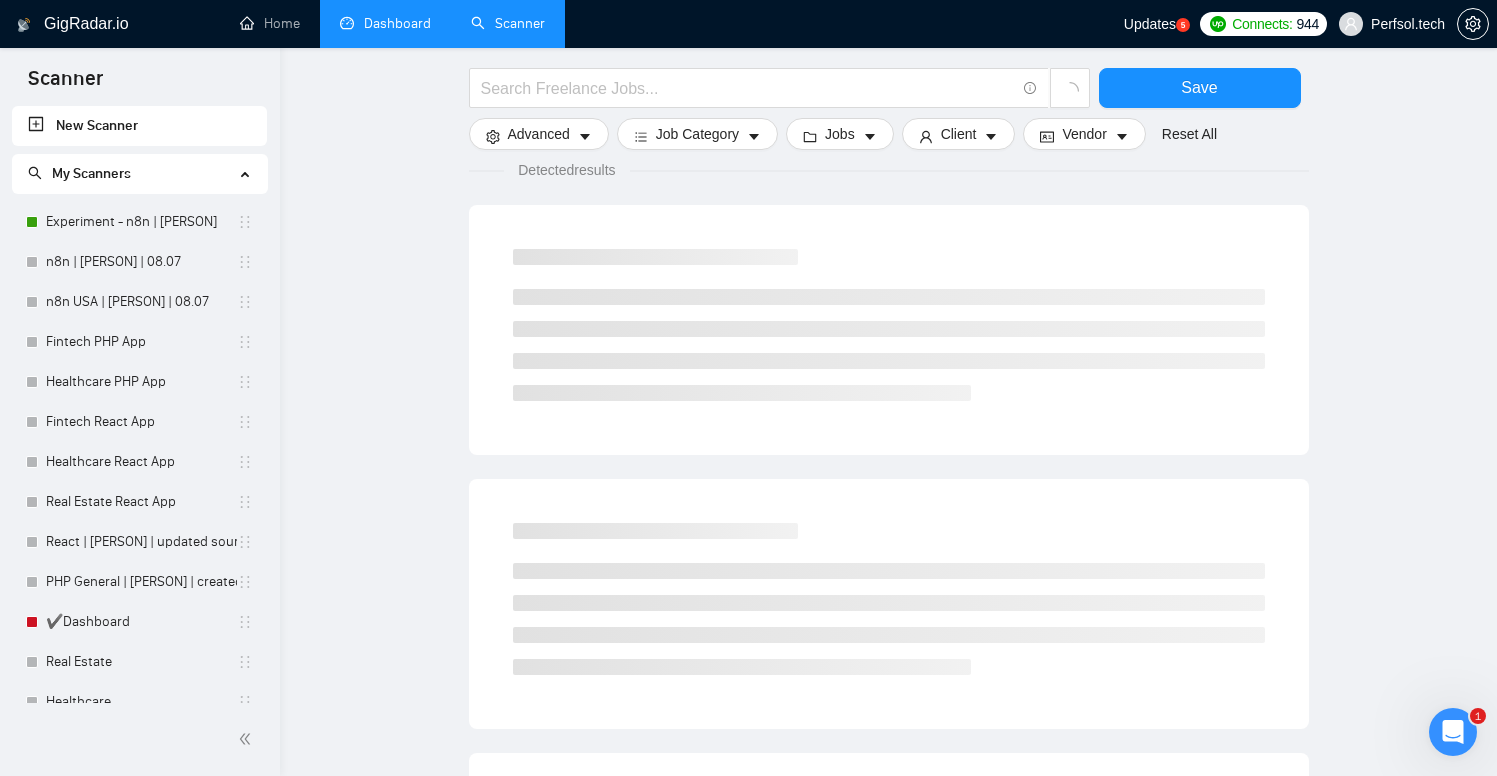 scroll, scrollTop: 188, scrollLeft: 0, axis: vertical 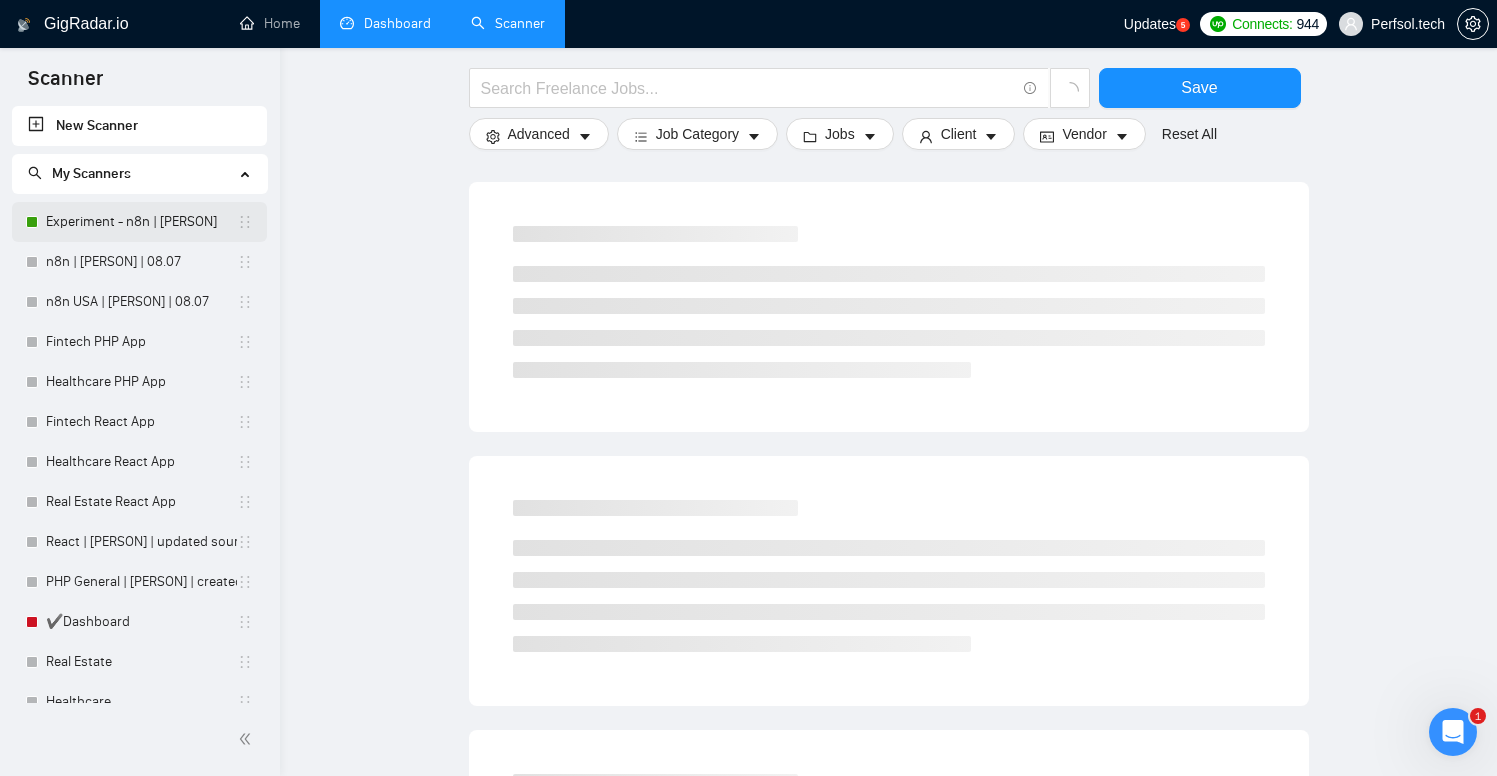 click on "Experiment - n8n | Volodymyr" at bounding box center [141, 222] 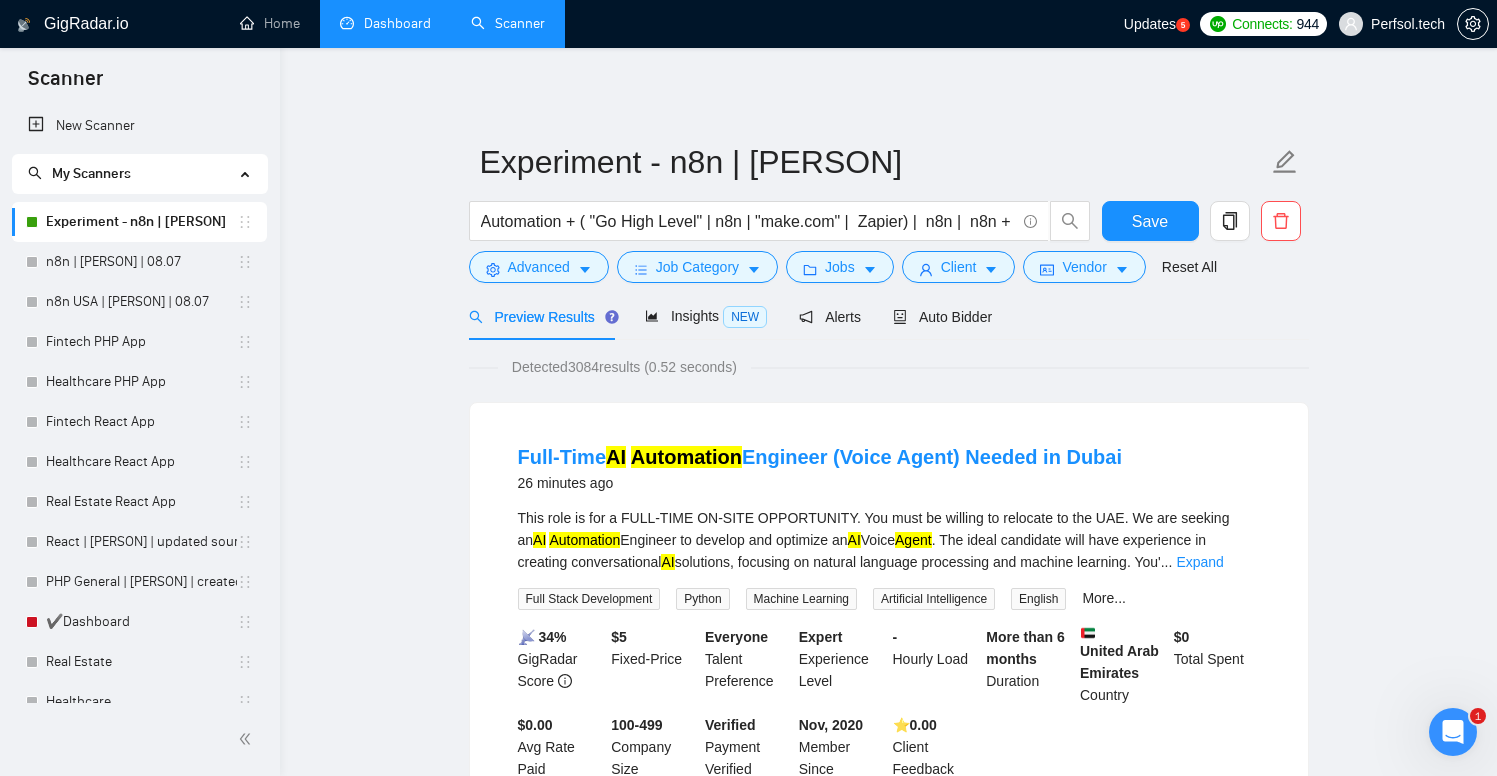 click on "Dashboard" at bounding box center (385, 23) 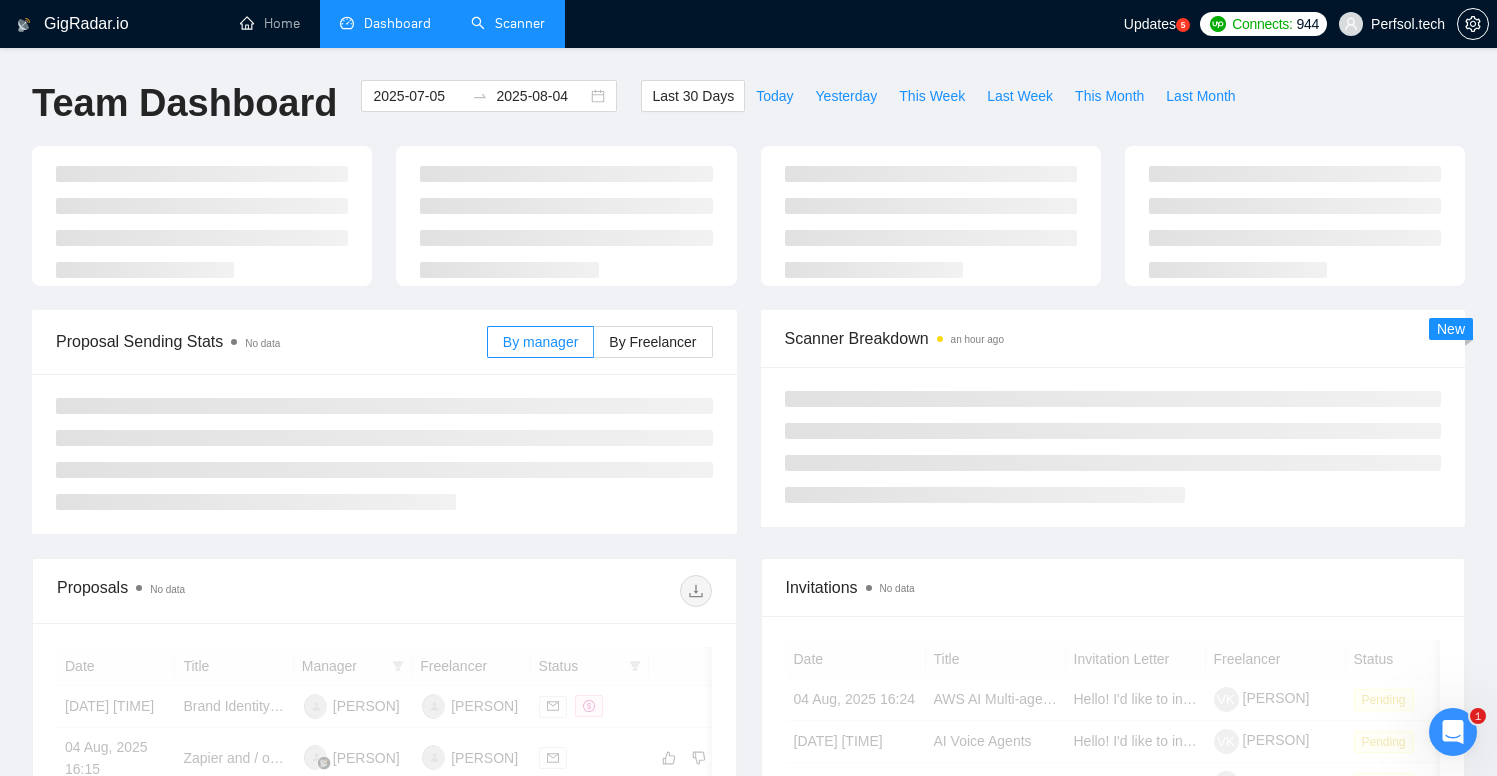 click on "Scanner" at bounding box center (508, 23) 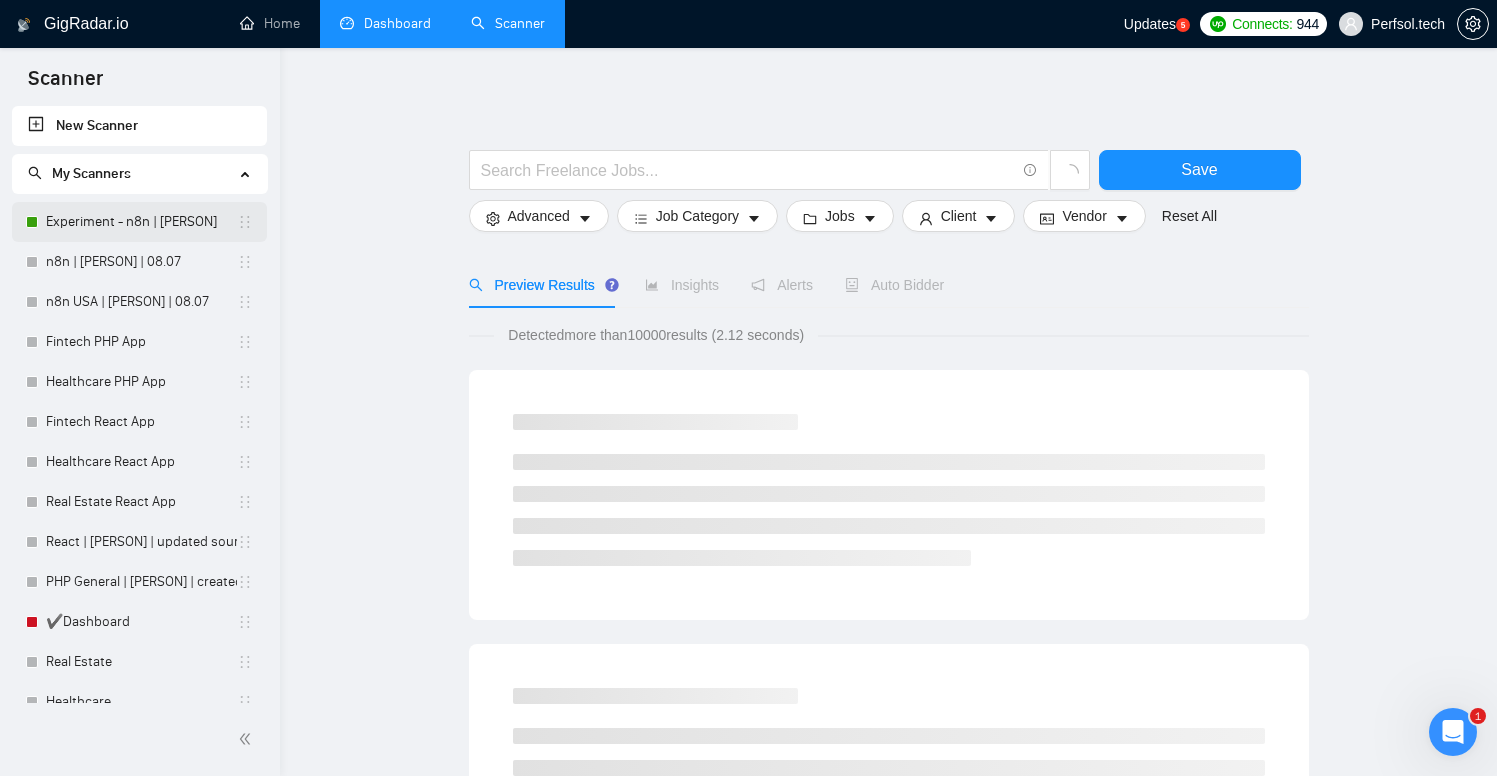 click on "Experiment - n8n | Volodymyr" at bounding box center [141, 222] 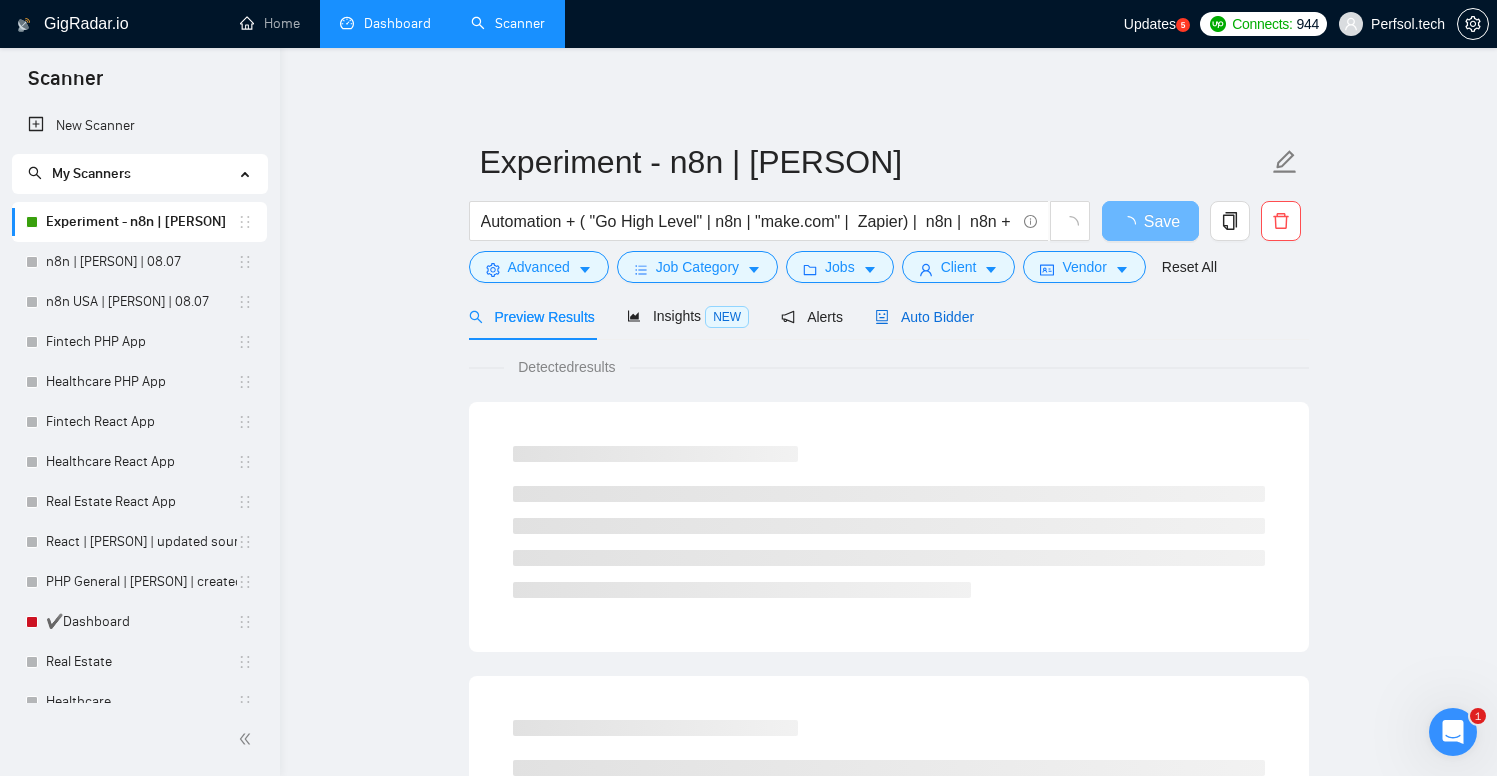 click on "Auto Bidder" at bounding box center (924, 317) 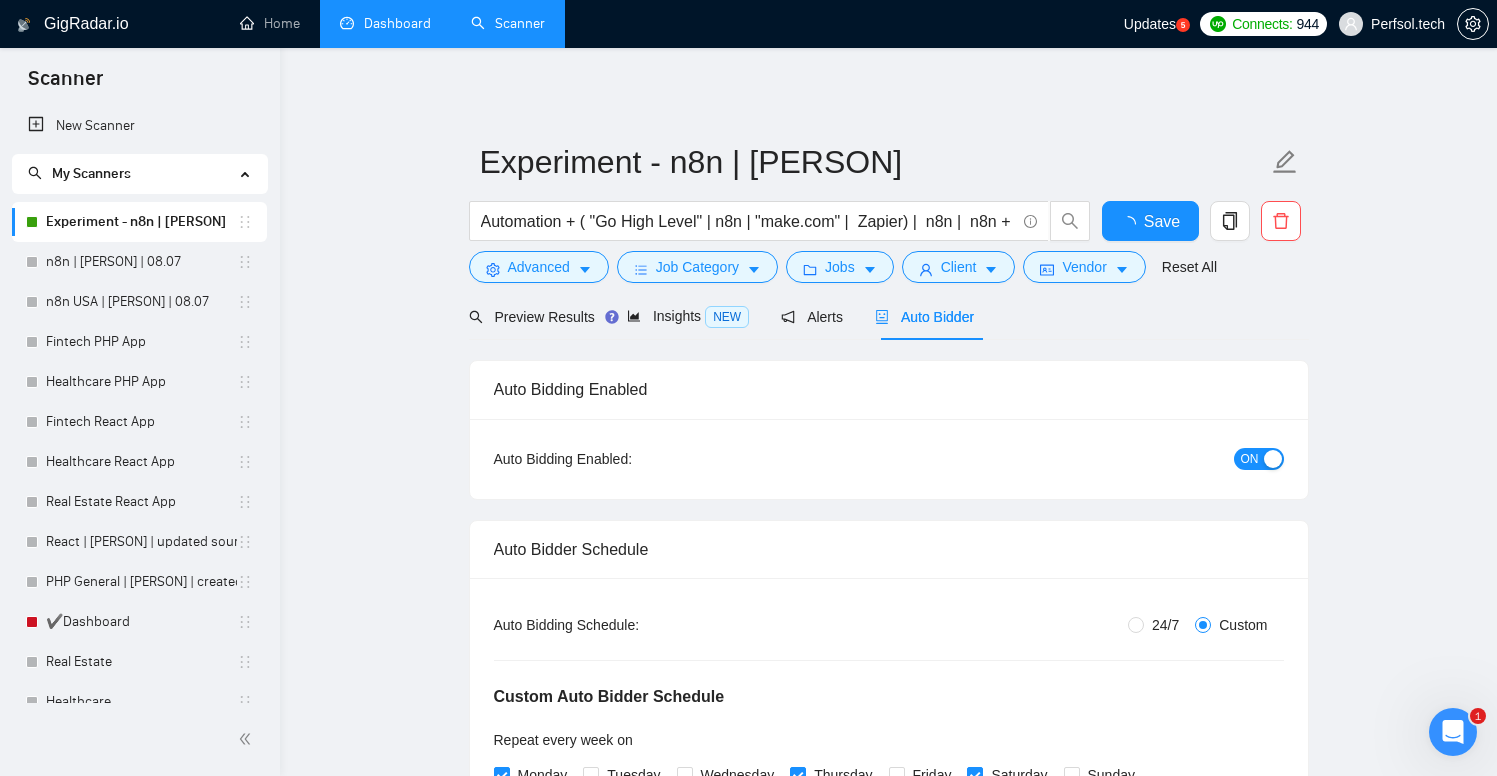 type 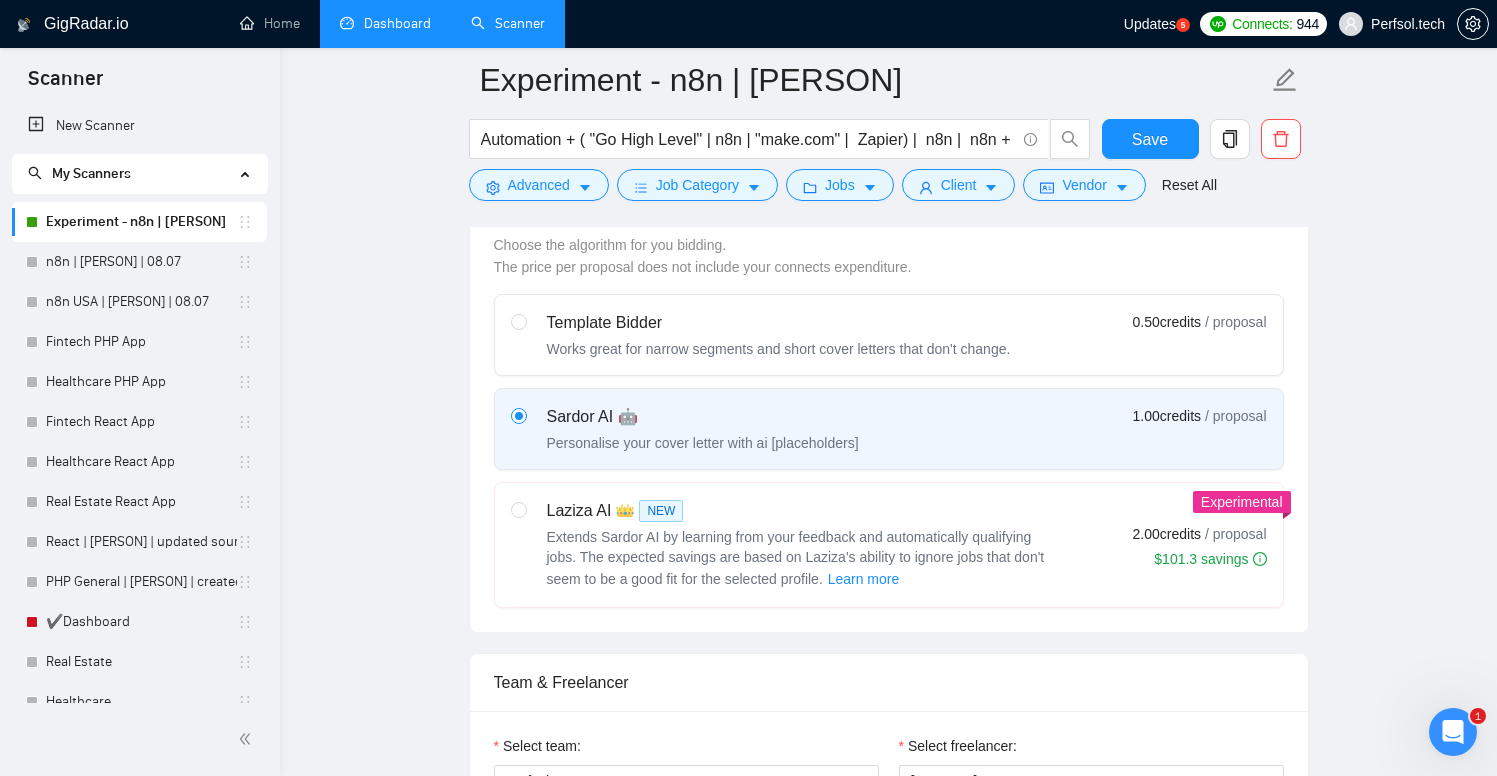scroll, scrollTop: 828, scrollLeft: 0, axis: vertical 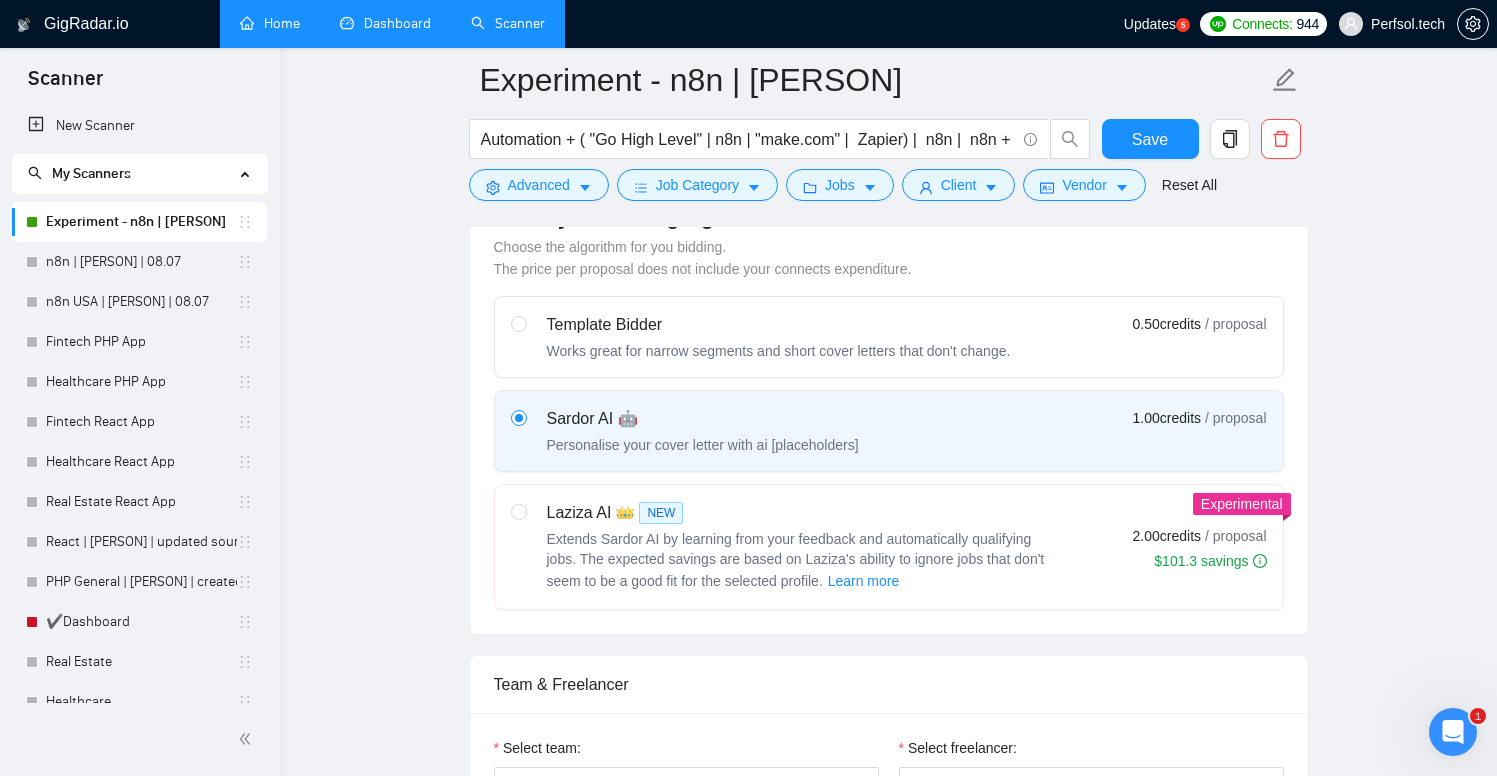 click on "Home" at bounding box center (270, 23) 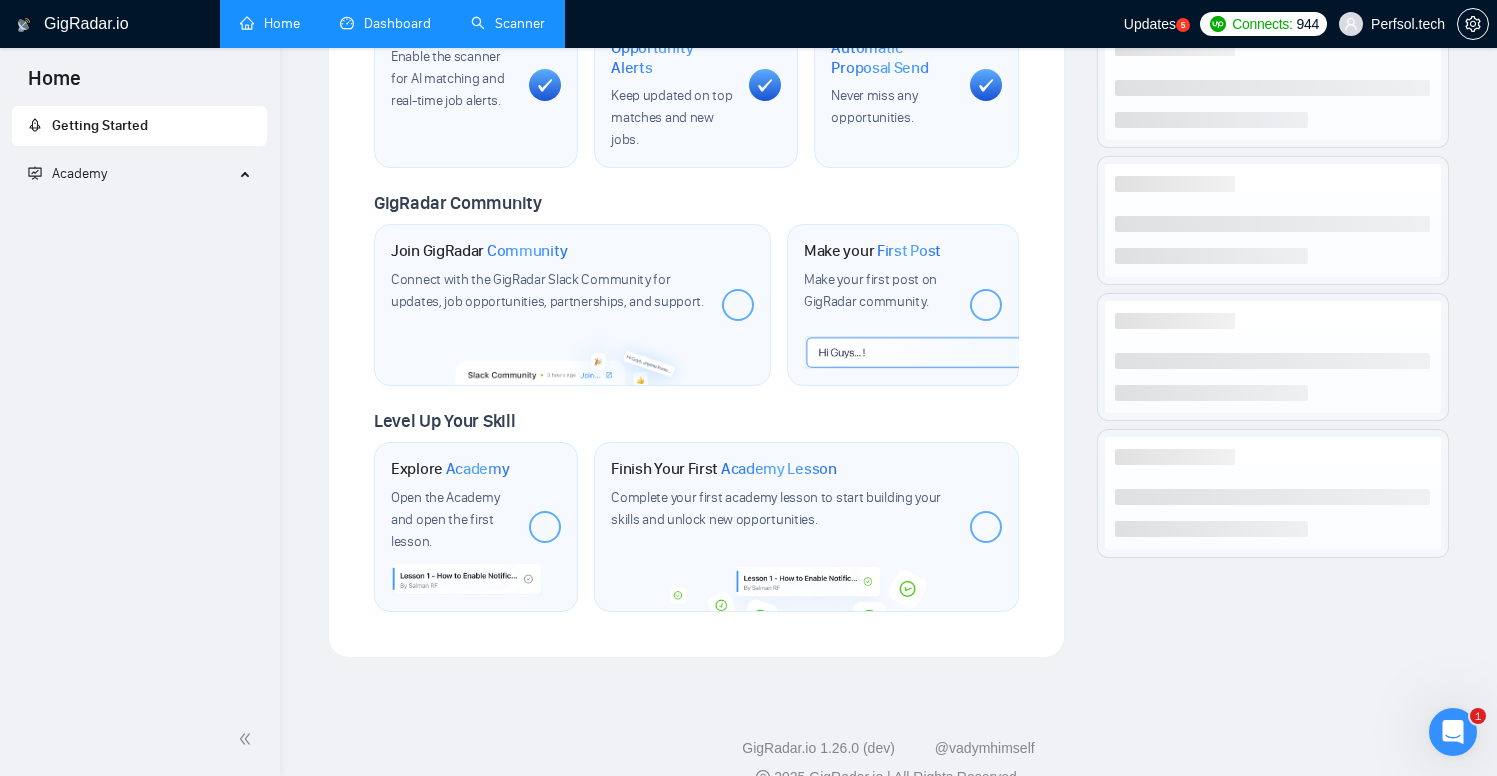 scroll, scrollTop: 0, scrollLeft: 0, axis: both 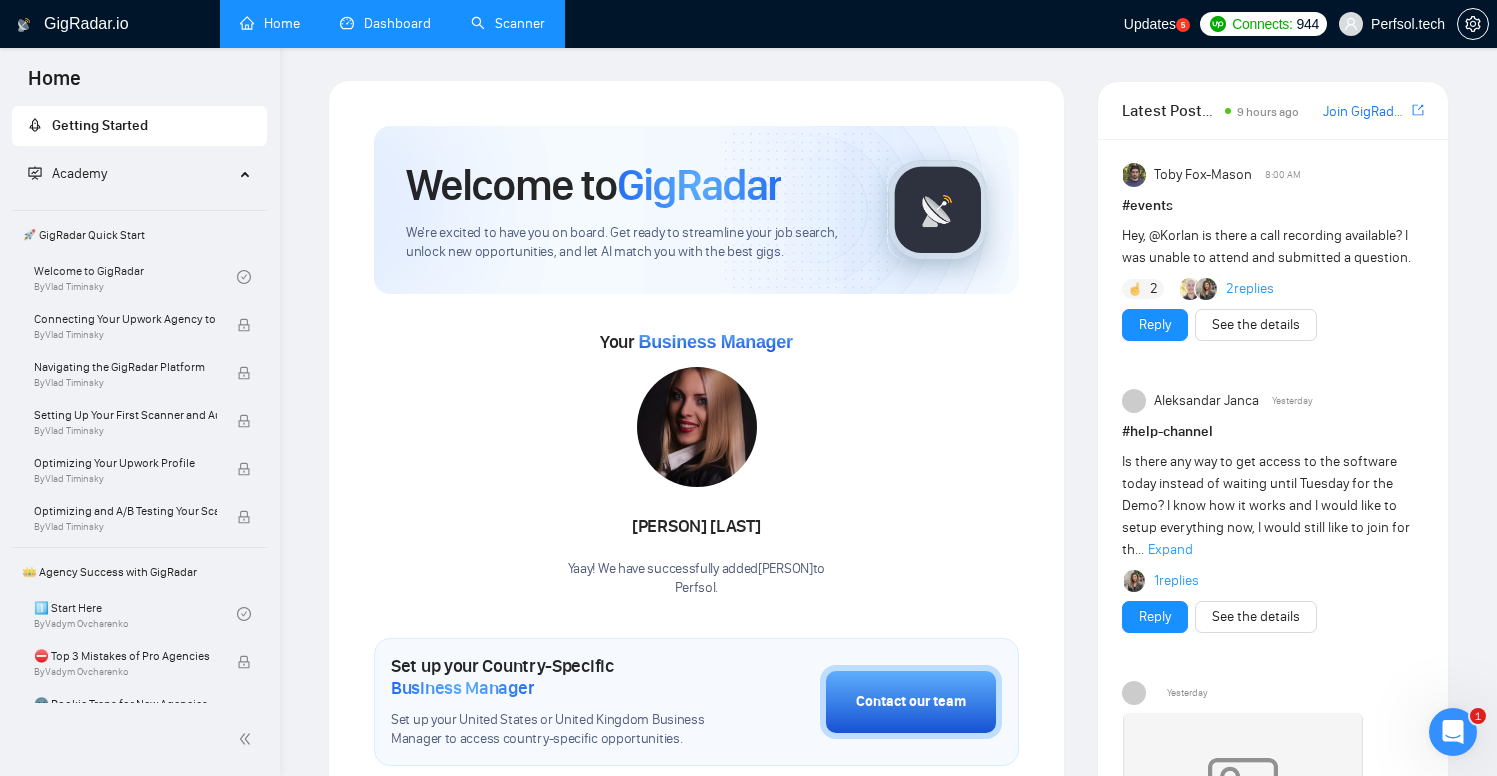 click on "Dashboard" at bounding box center [385, 23] 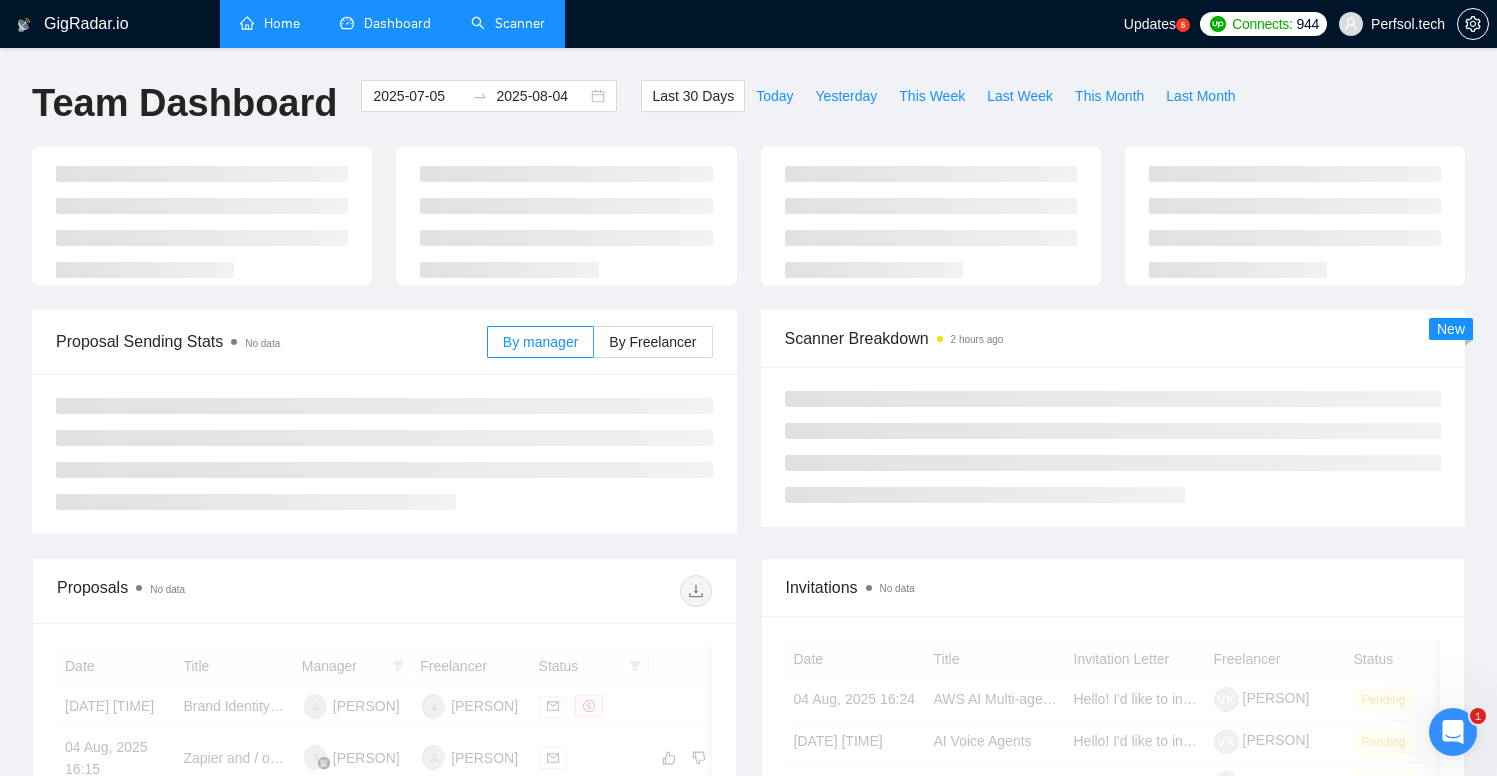 click on "Scanner" at bounding box center (508, 24) 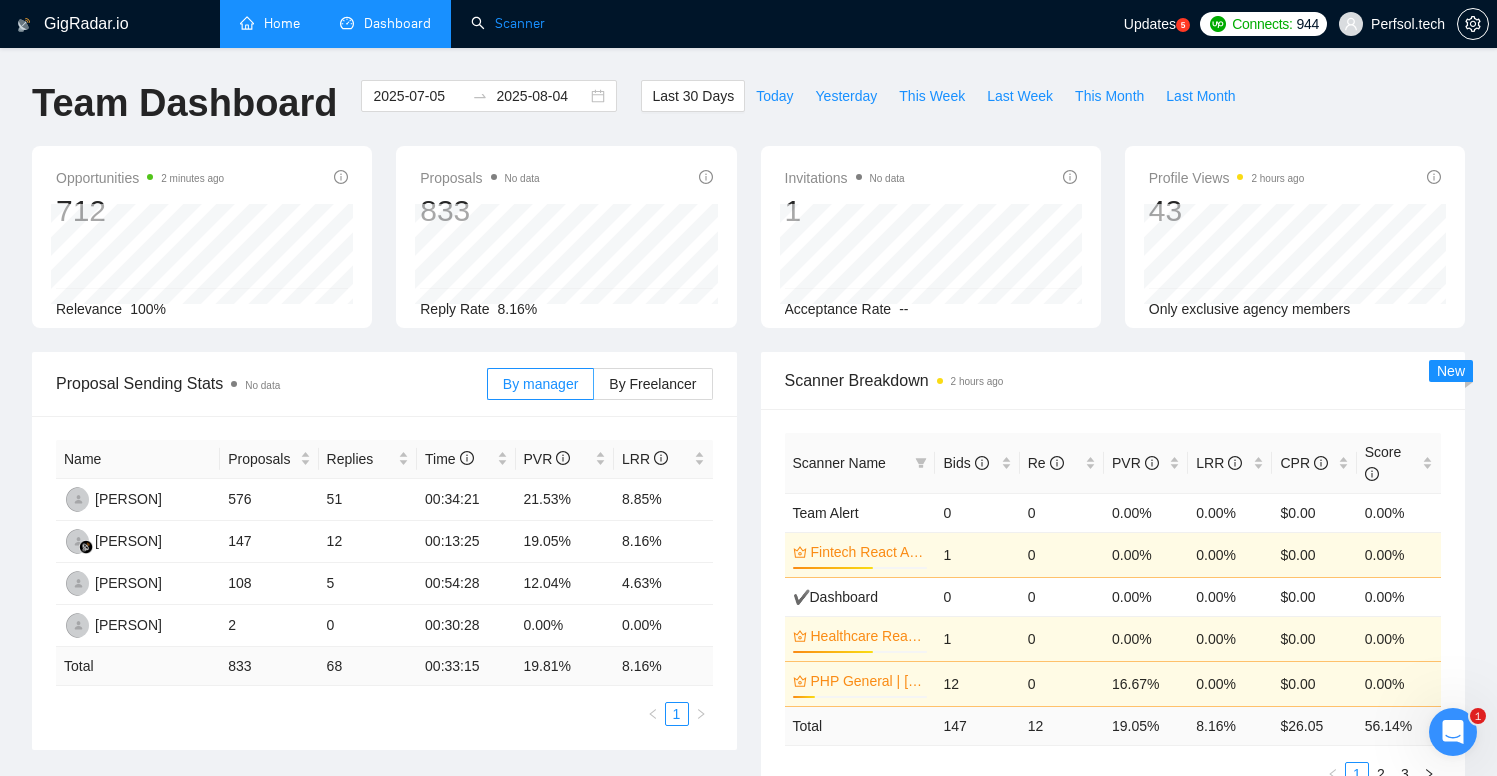 click on "Scanner" at bounding box center (508, 23) 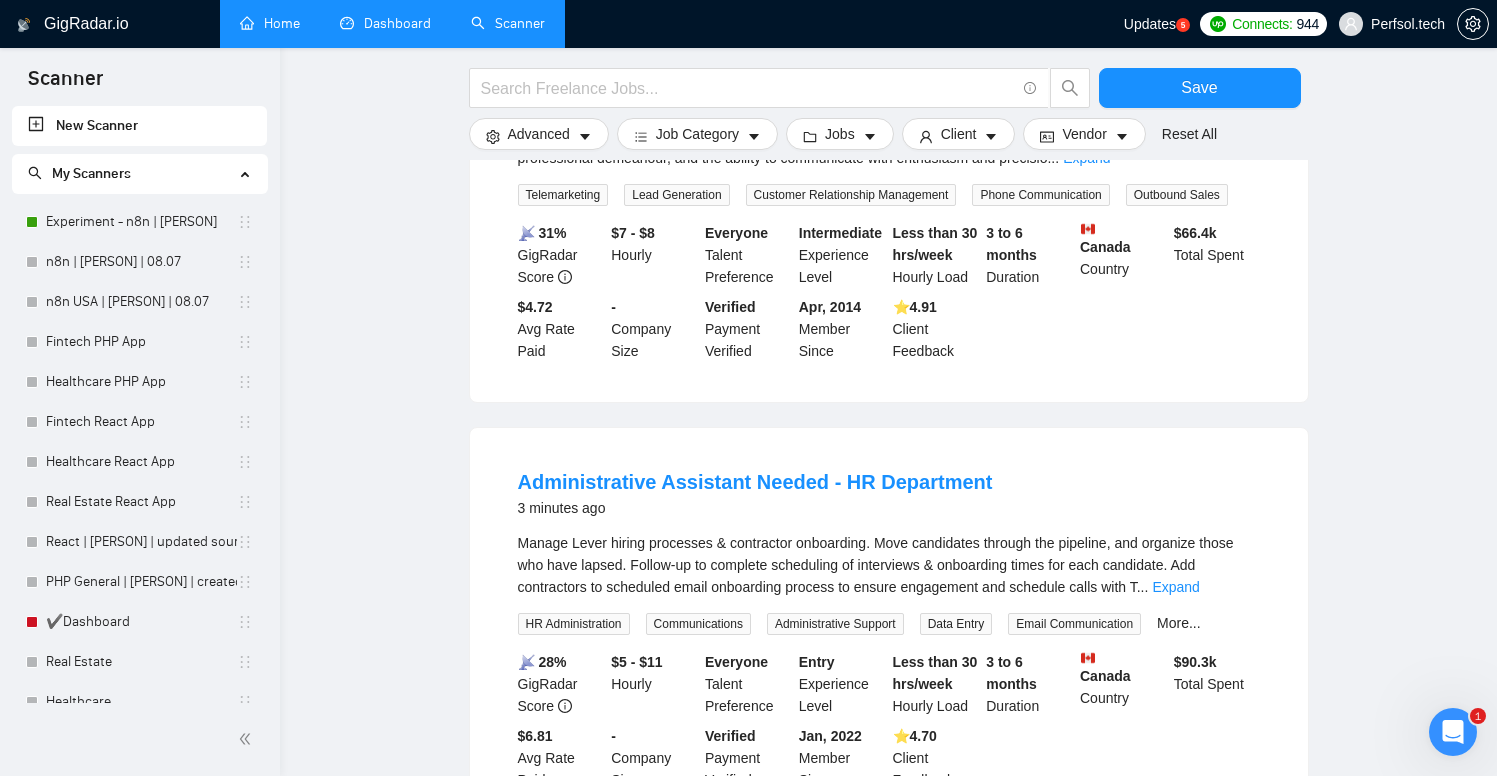 scroll, scrollTop: 1973, scrollLeft: 0, axis: vertical 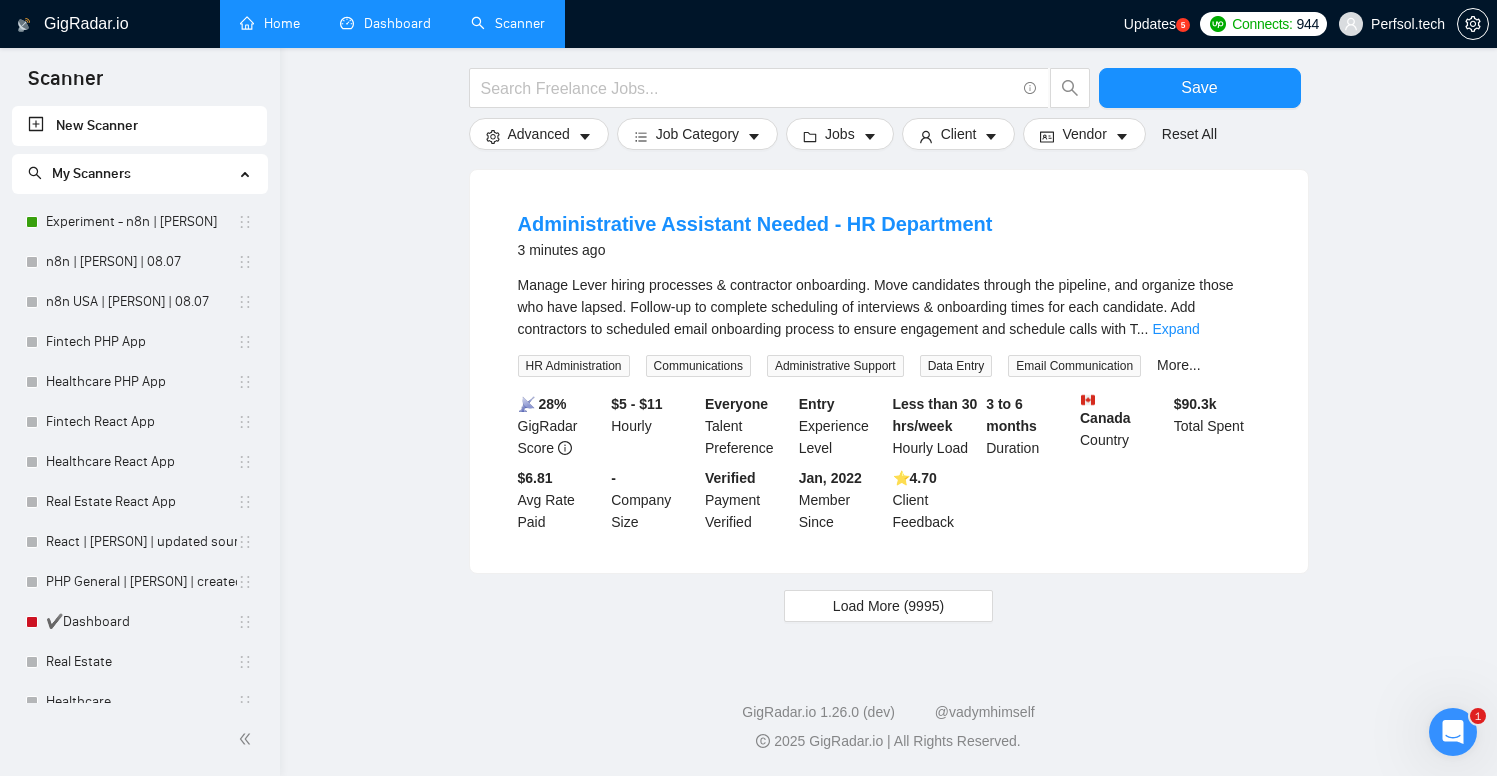 click on "Dashboard" at bounding box center (385, 23) 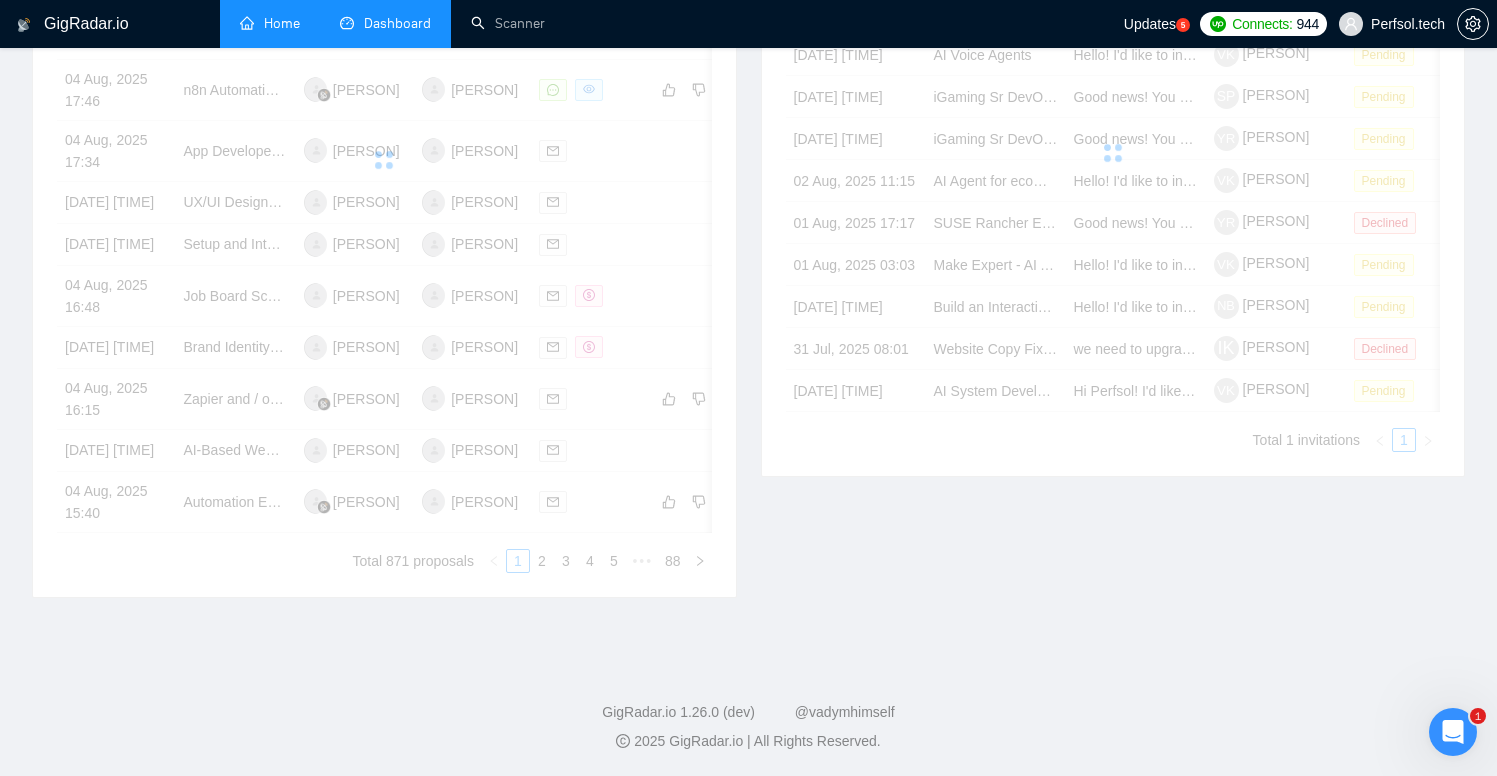 scroll, scrollTop: 1045, scrollLeft: 0, axis: vertical 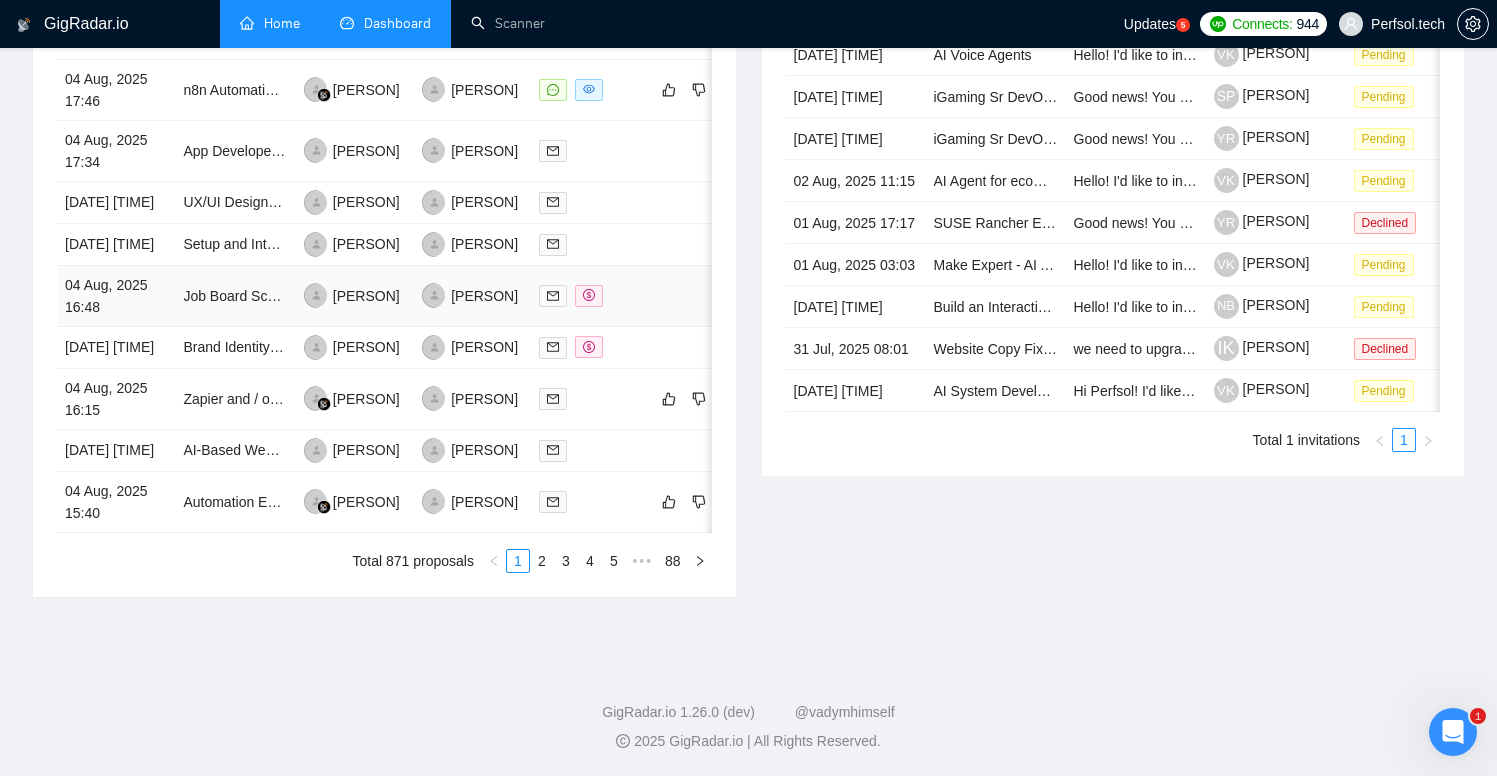 click at bounding box center (590, 296) 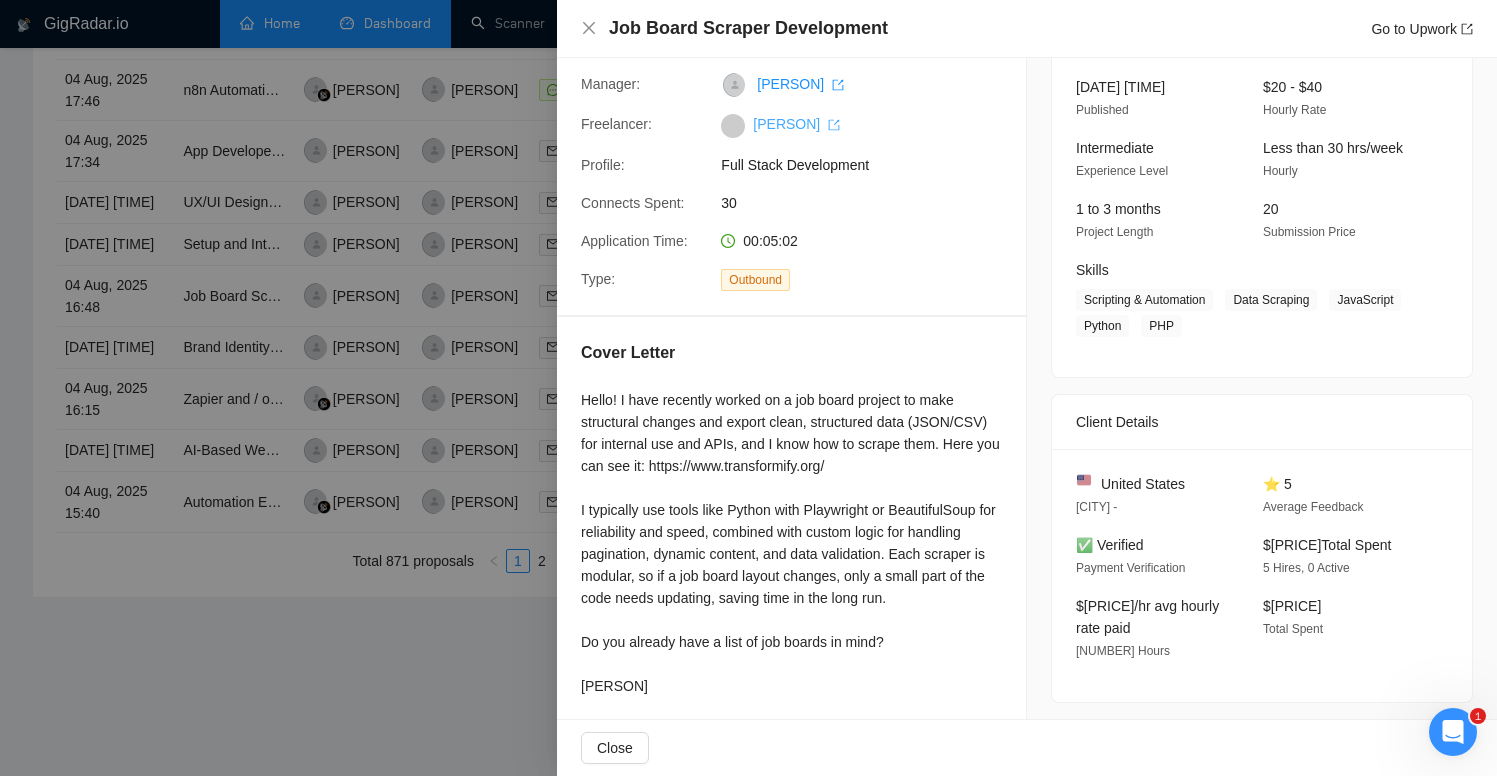scroll, scrollTop: 482, scrollLeft: 0, axis: vertical 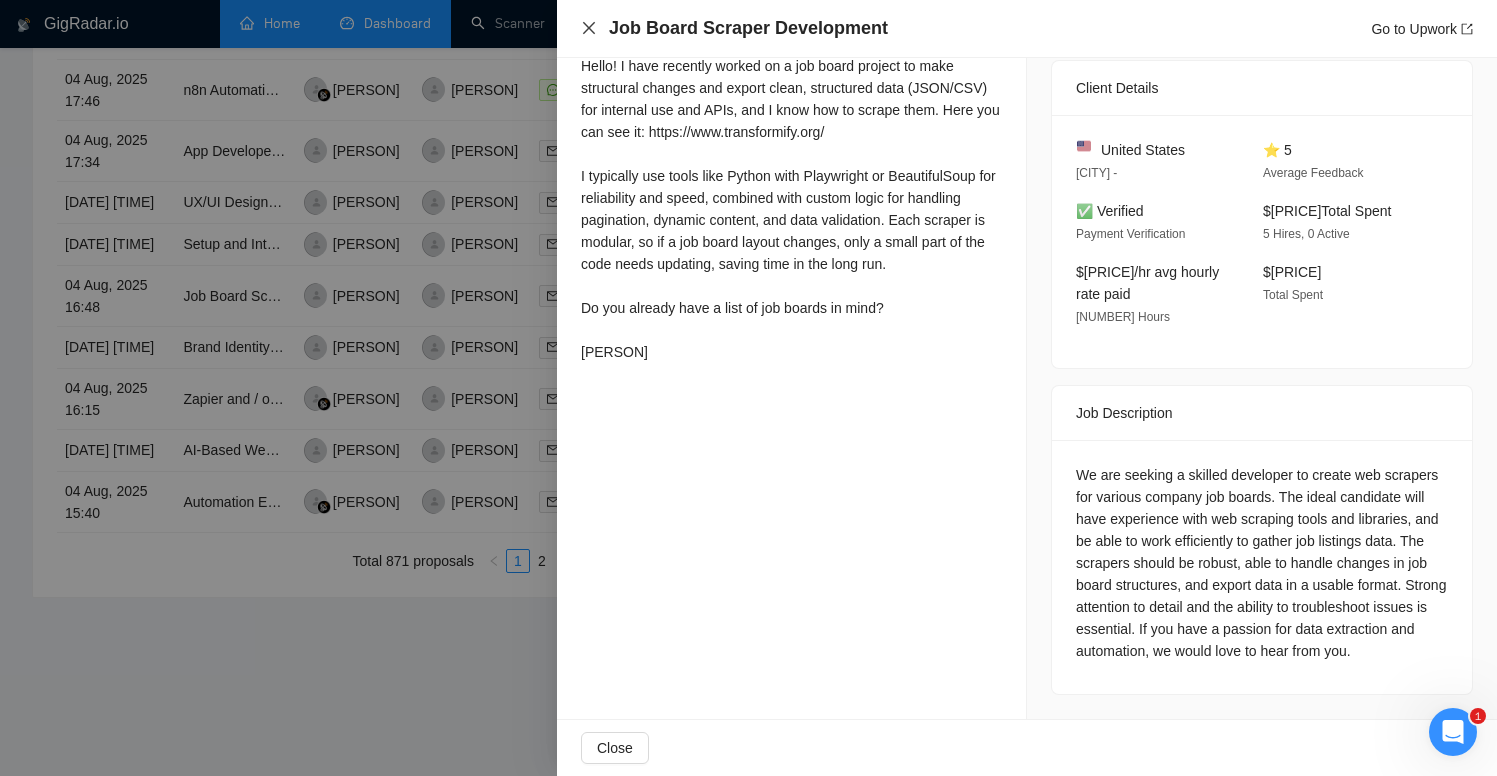 click 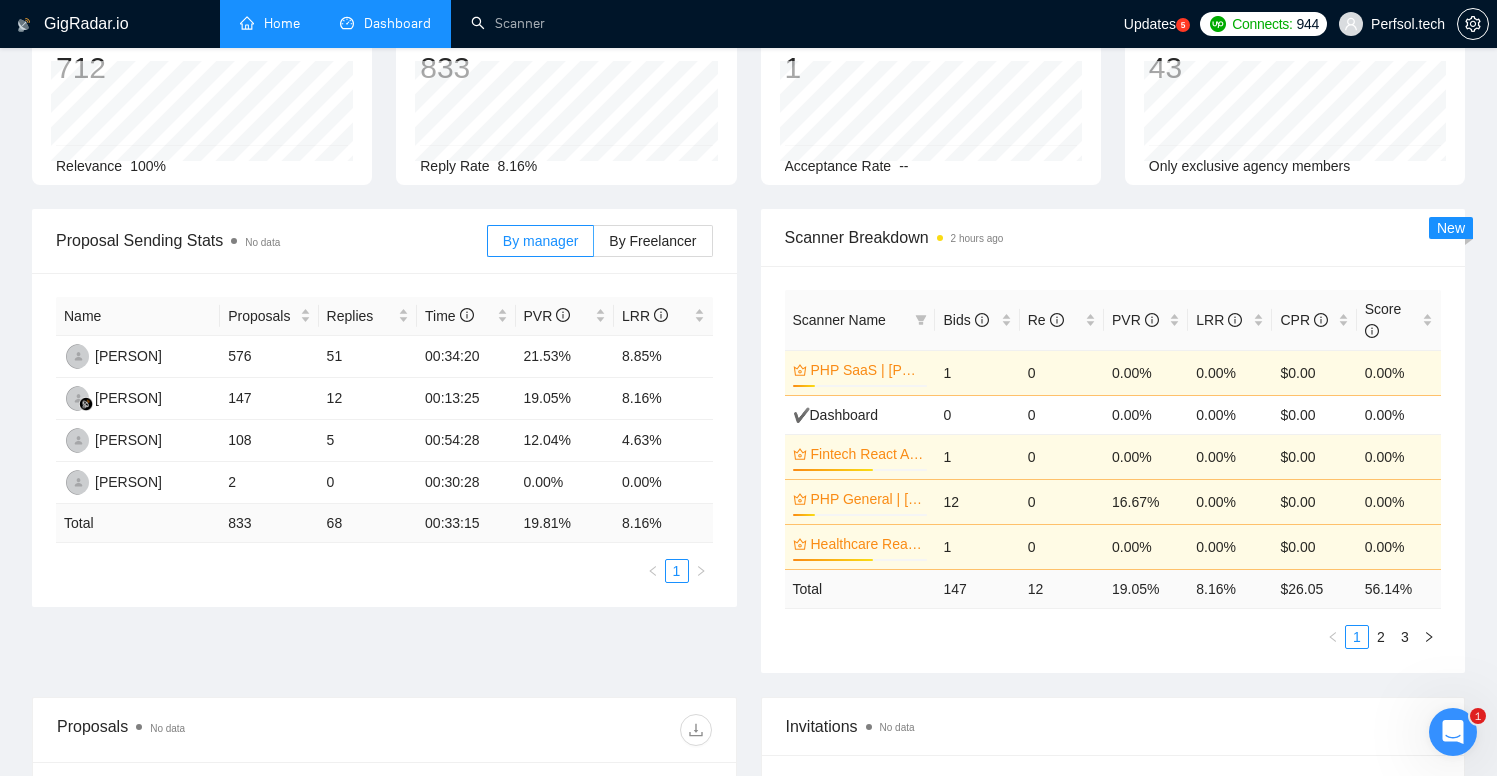 scroll, scrollTop: 0, scrollLeft: 0, axis: both 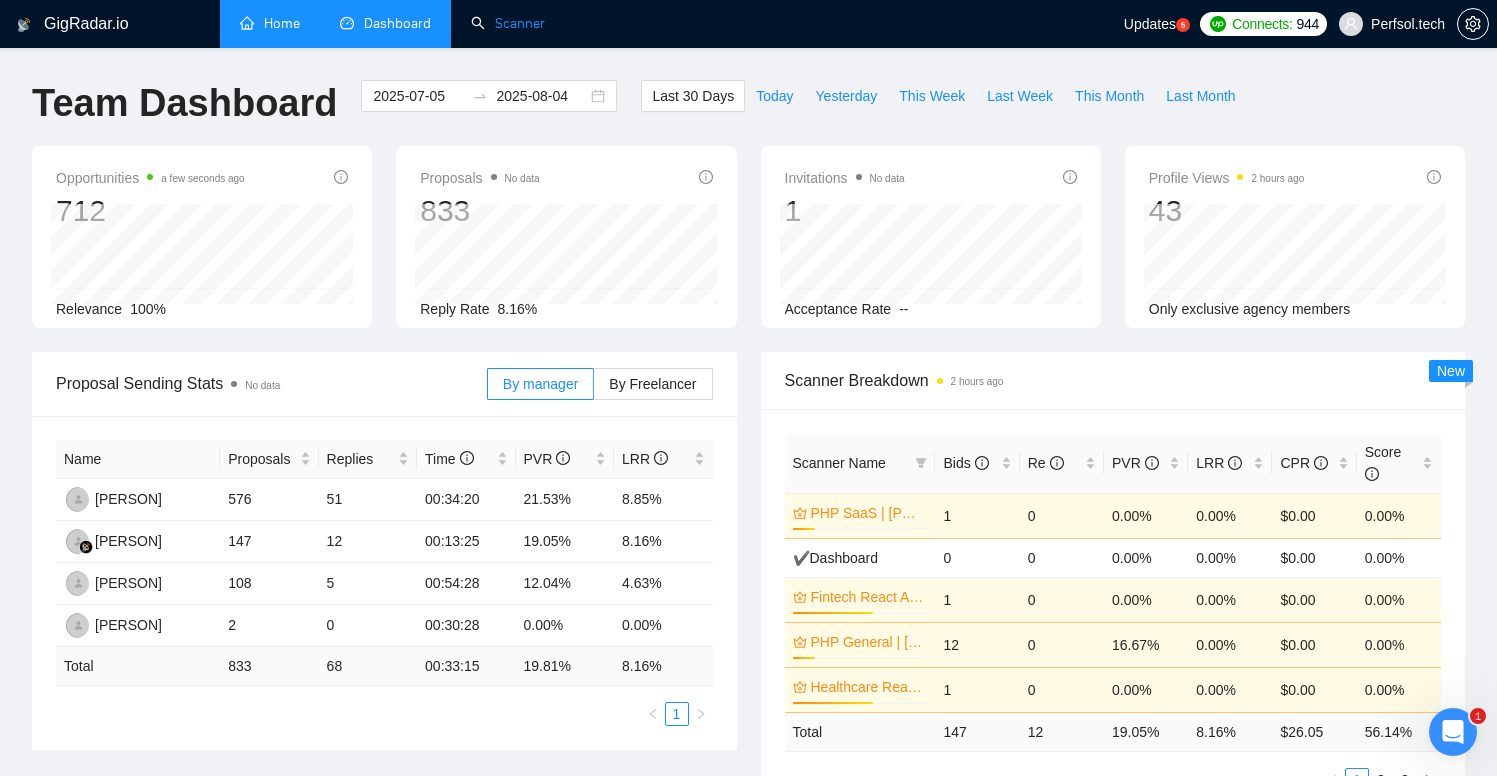 click on "Scanner" at bounding box center [508, 23] 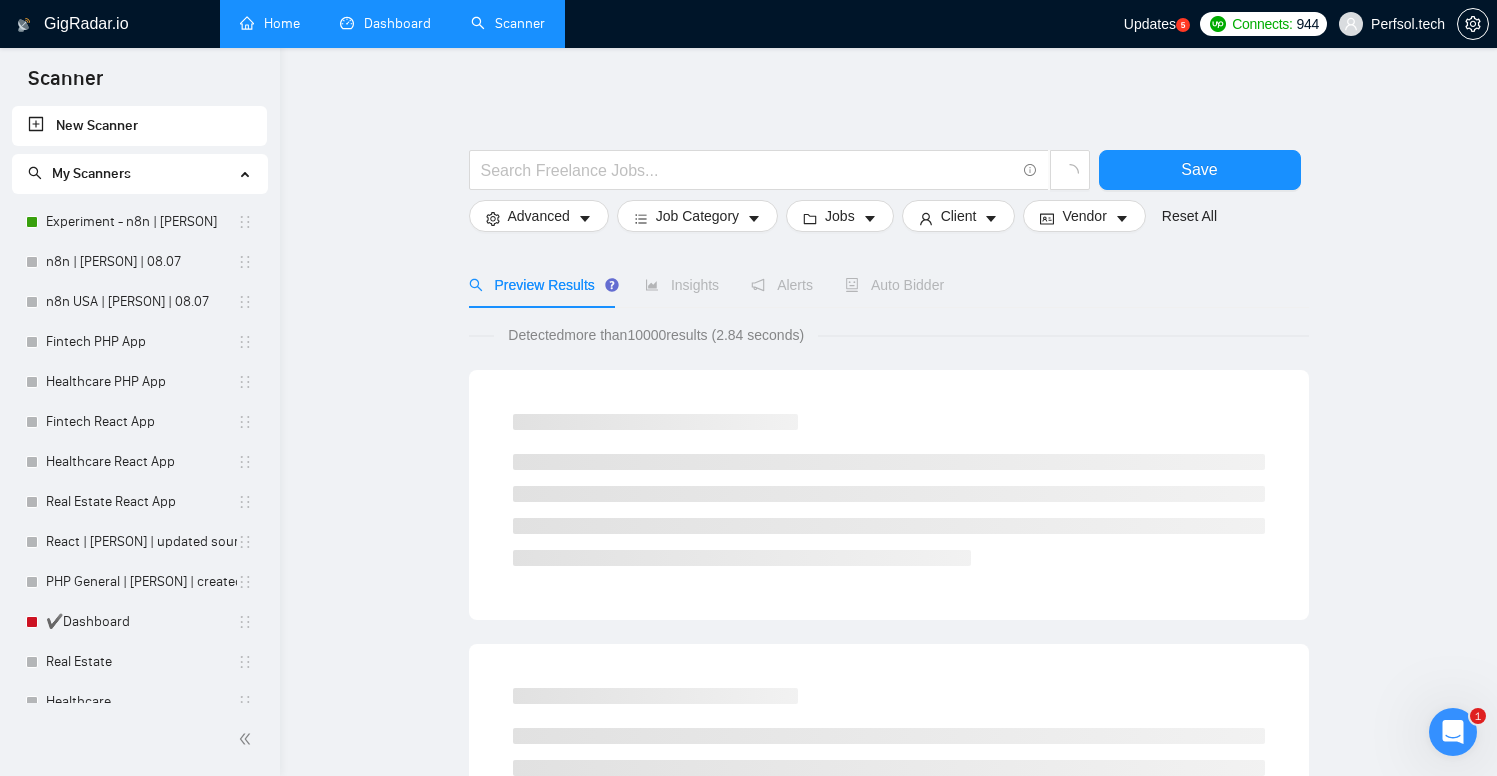 click on "Home" at bounding box center (270, 23) 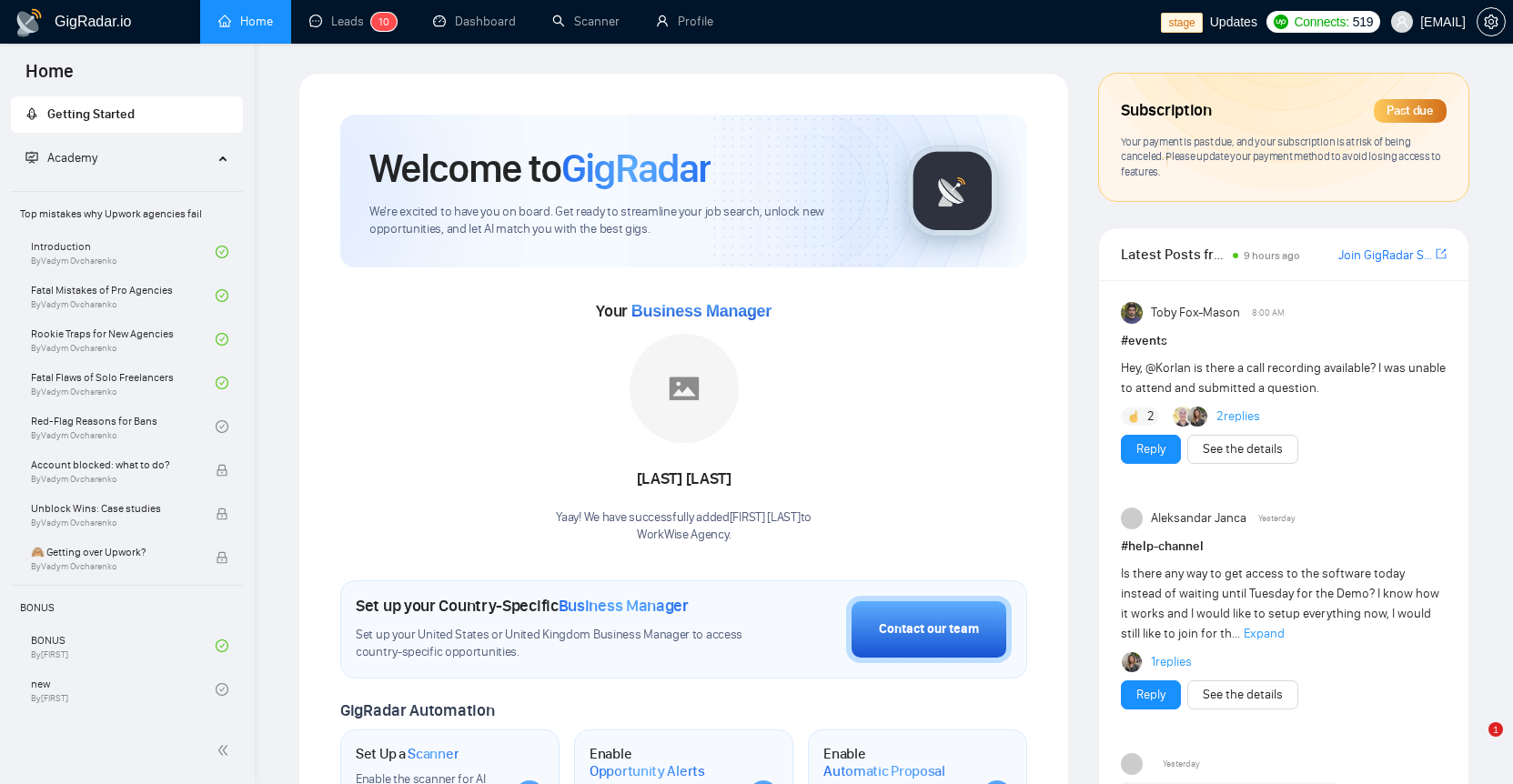 scroll, scrollTop: 0, scrollLeft: 0, axis: both 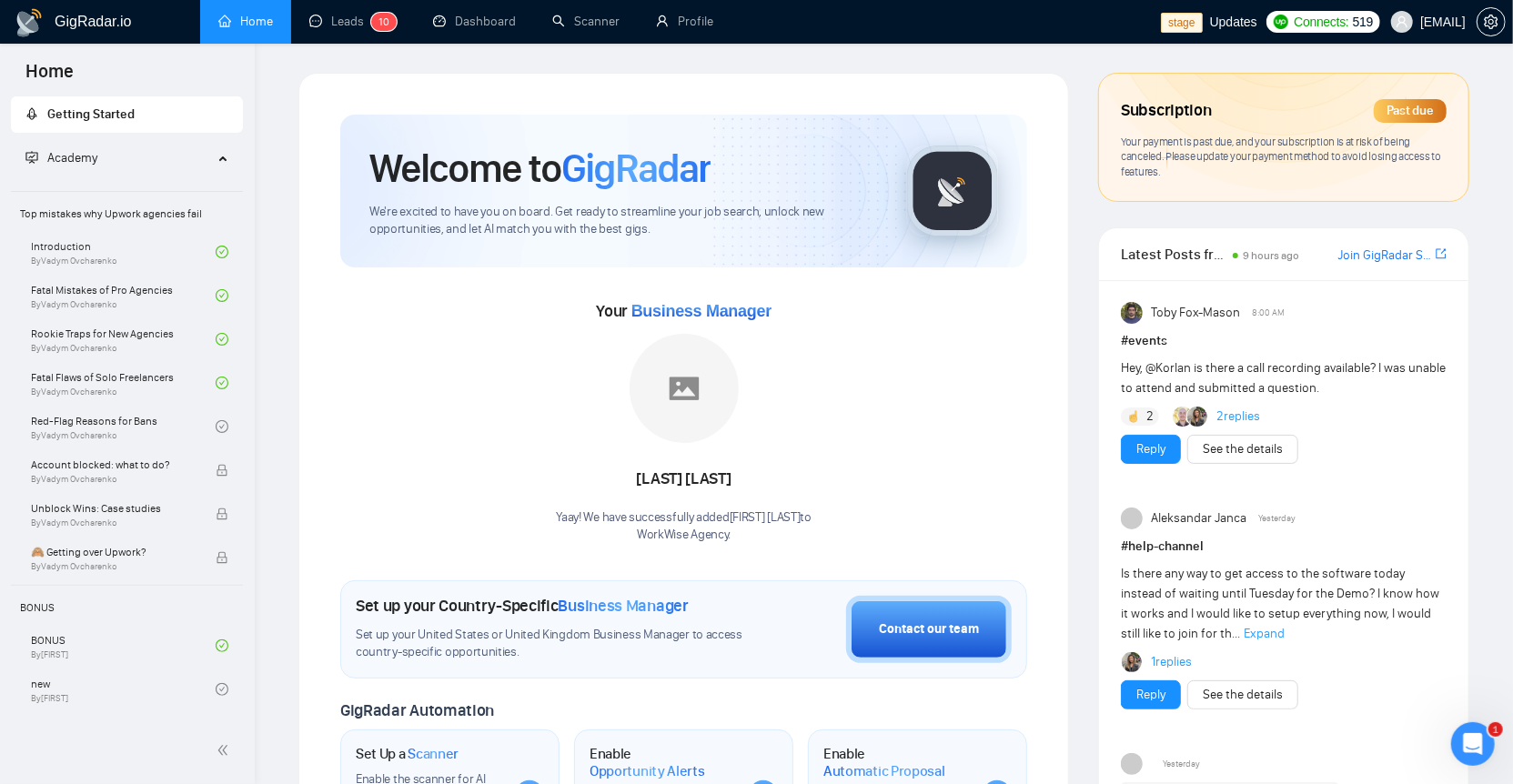 click on "Home" at bounding box center (246, 21) 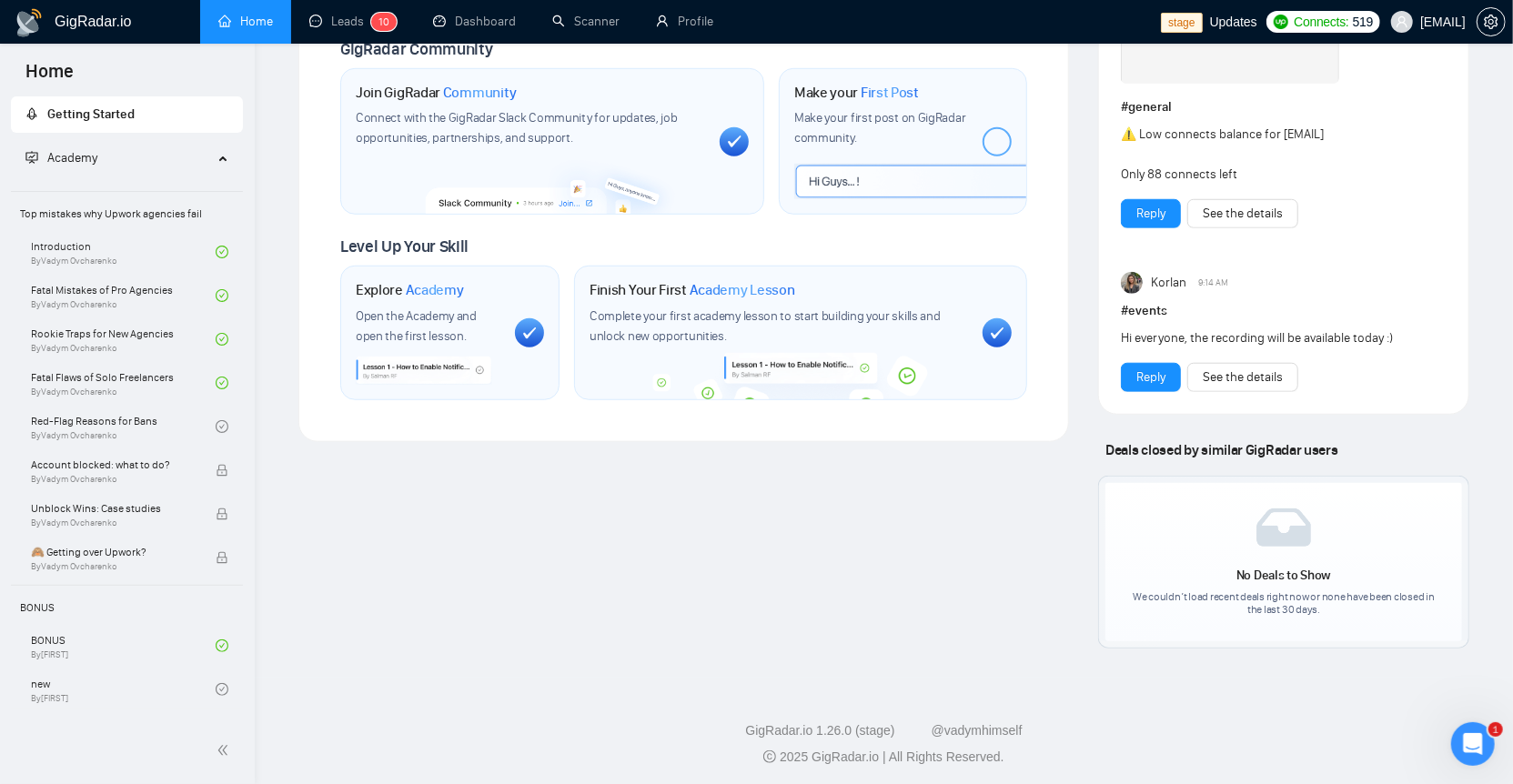 scroll, scrollTop: 841, scrollLeft: 0, axis: vertical 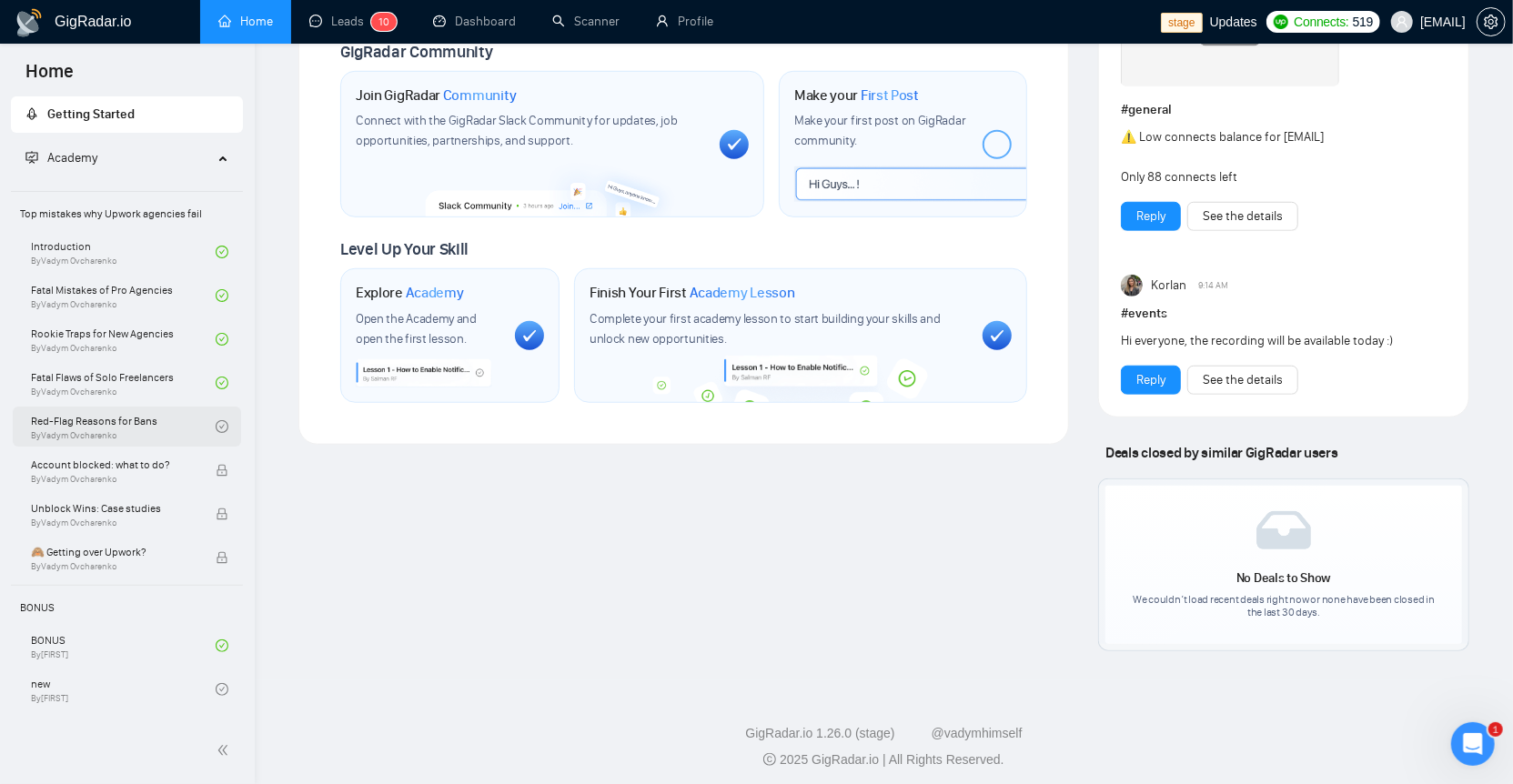 click on "Red-Flag Reasons for Bans By [NAME] [NAME]" at bounding box center [123, 427] 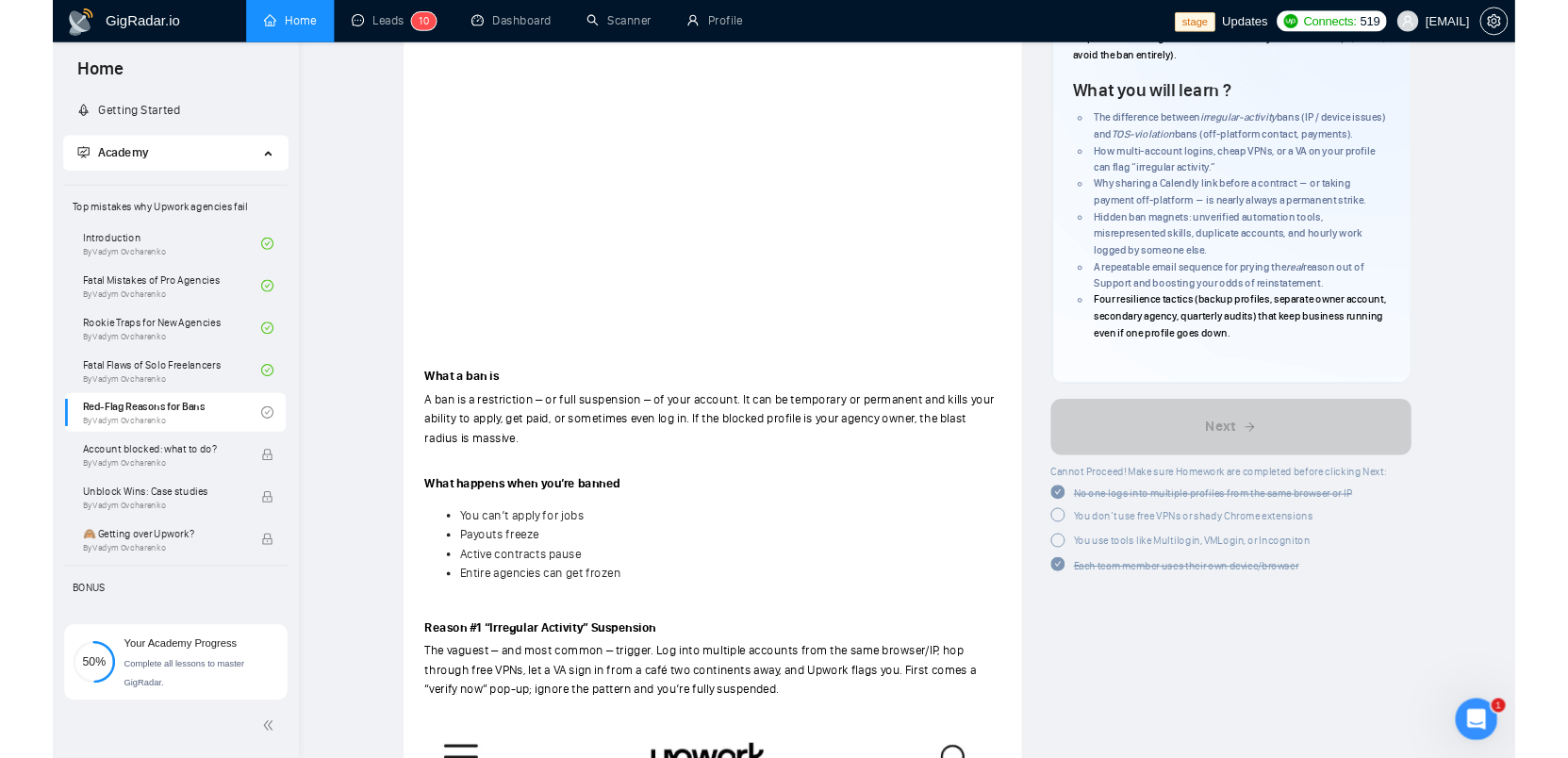 scroll, scrollTop: 260, scrollLeft: 0, axis: vertical 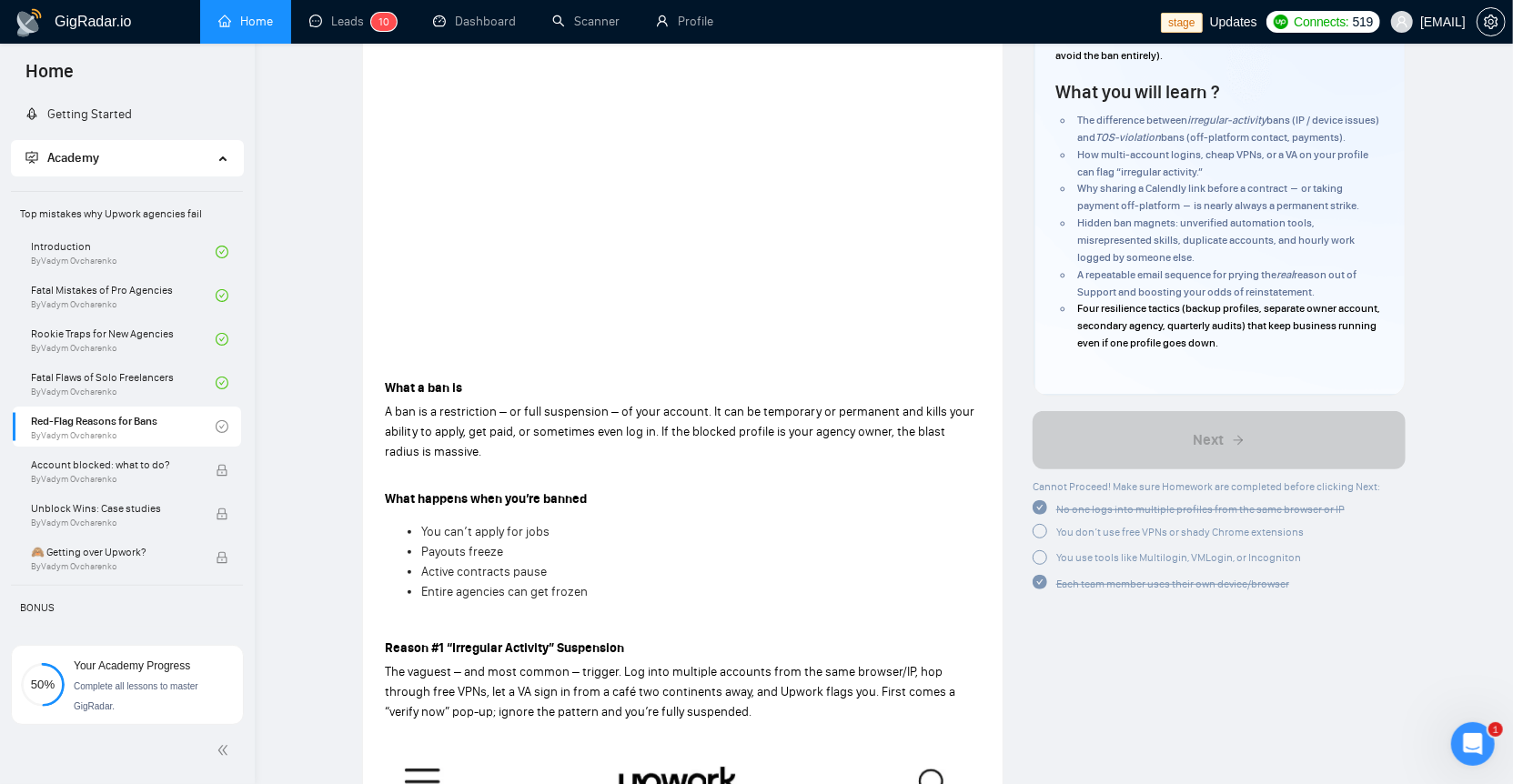 click on "You don’t use free VPNs or shady Chrome extensions" at bounding box center (1168, 531) 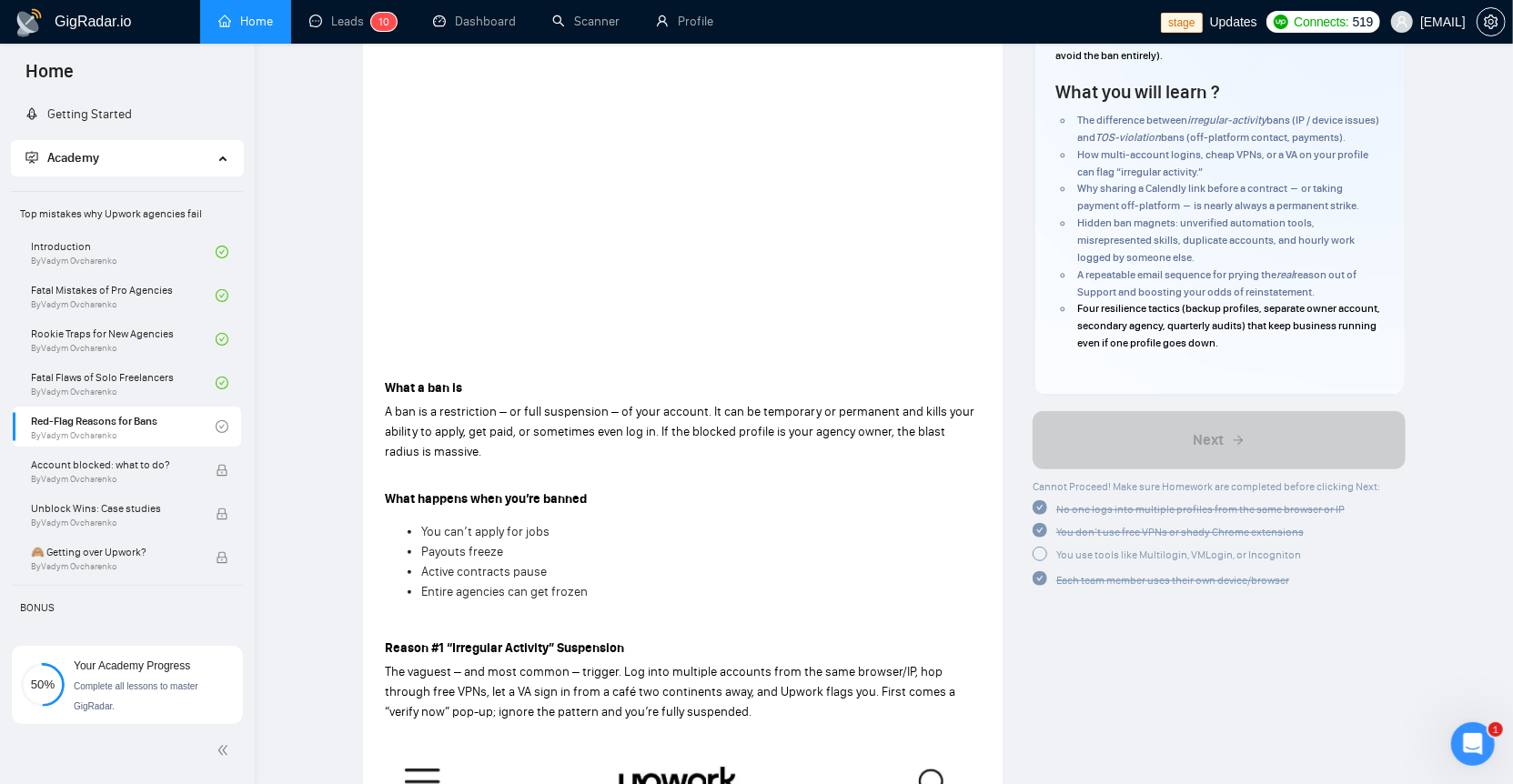 click on "You use tools like Multilogin, VMLogin, or Incogniton" at bounding box center [1178, 555] 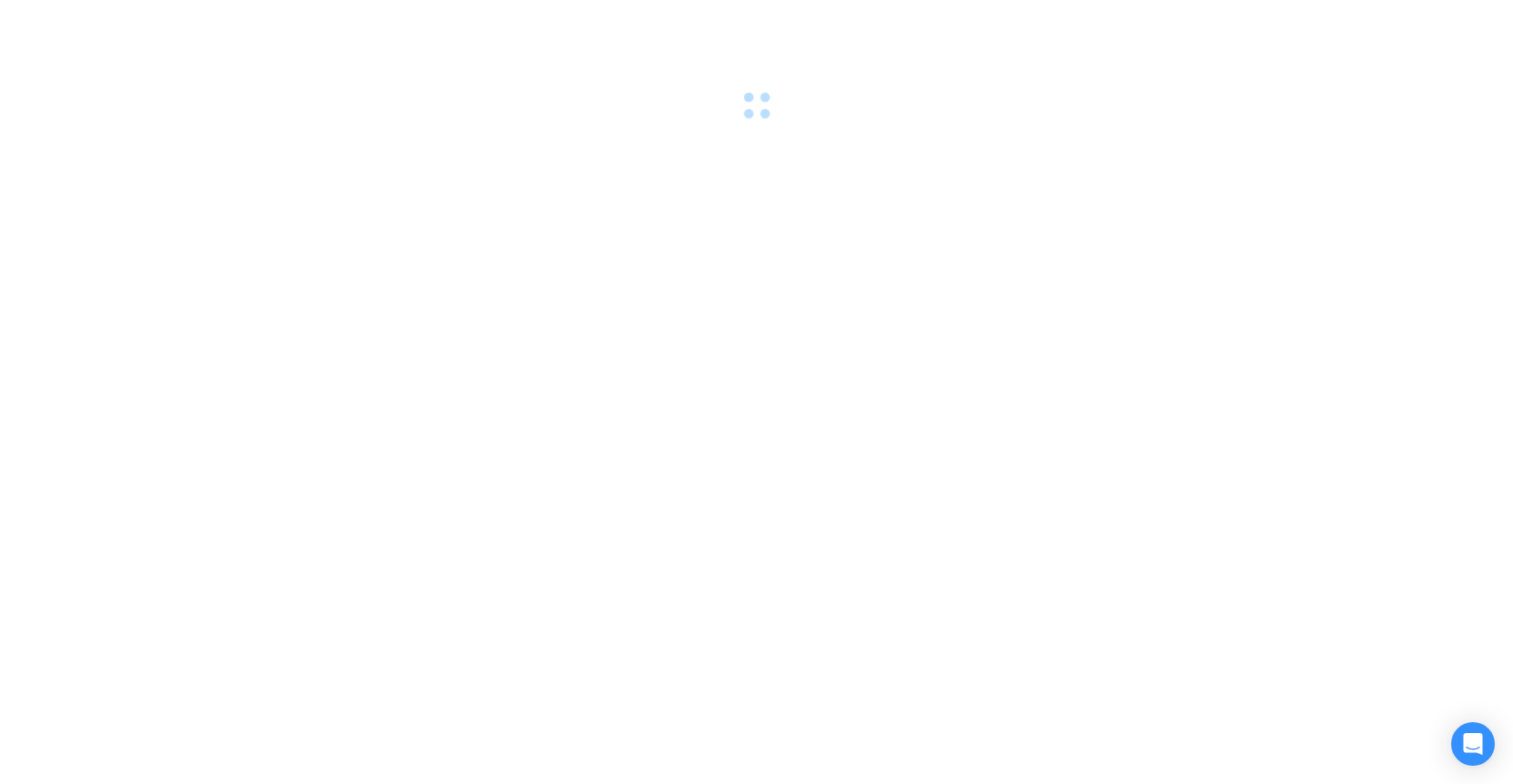 scroll, scrollTop: 0, scrollLeft: 0, axis: both 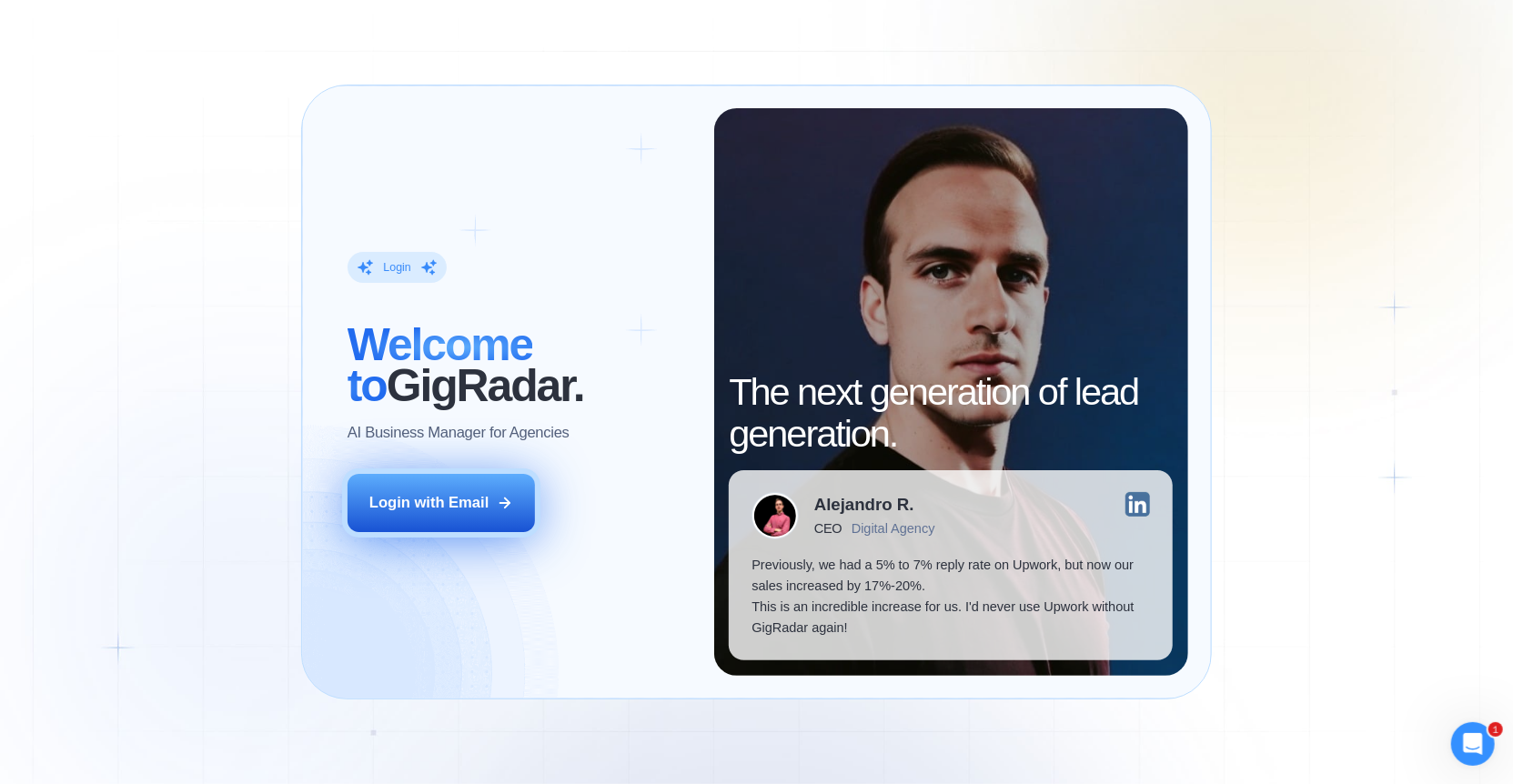click on "Login with Email" at bounding box center [429, 503] 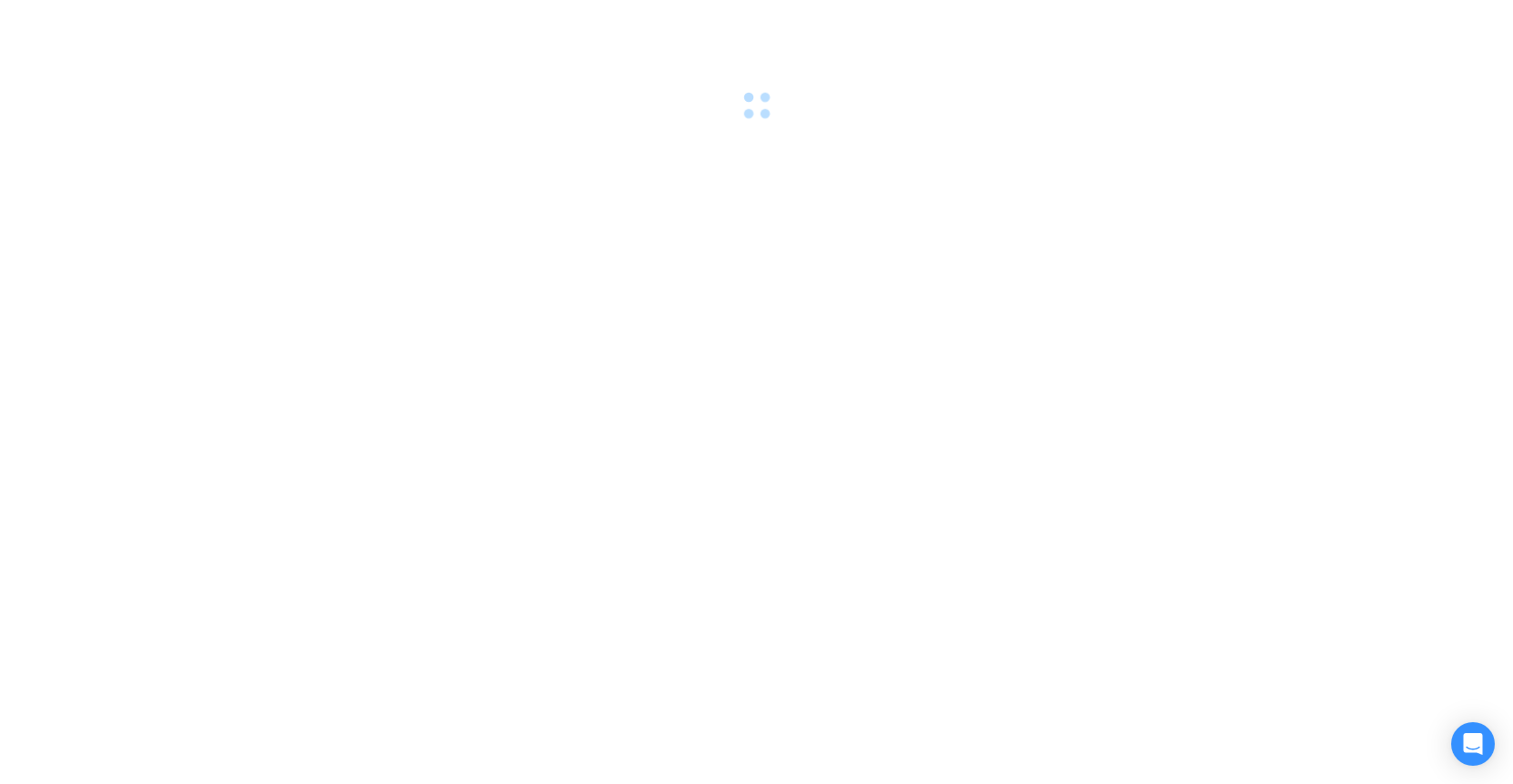scroll, scrollTop: 0, scrollLeft: 0, axis: both 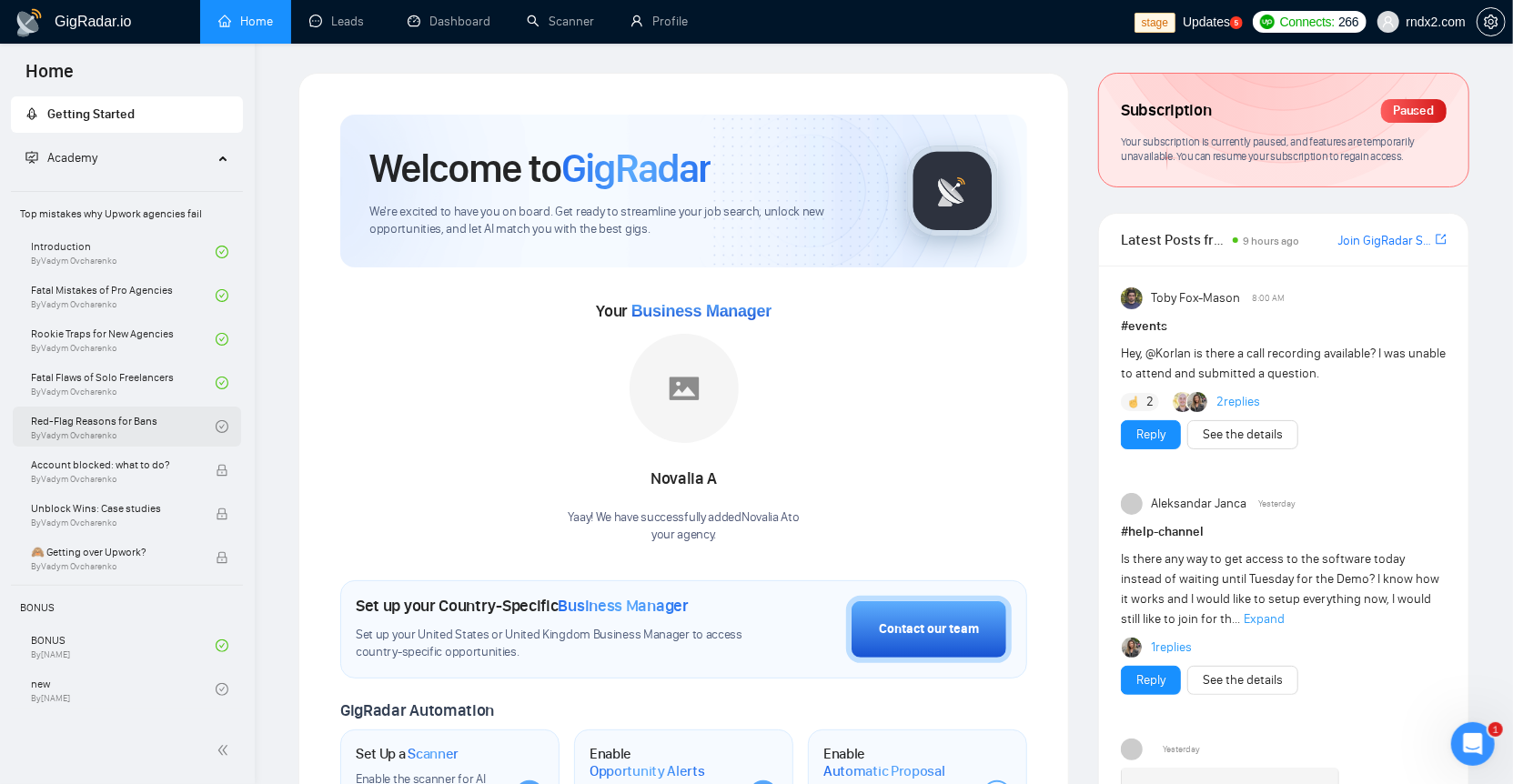 click on "Red-Flag Reasons for Bans By [NAME] [NAME]" at bounding box center [123, 427] 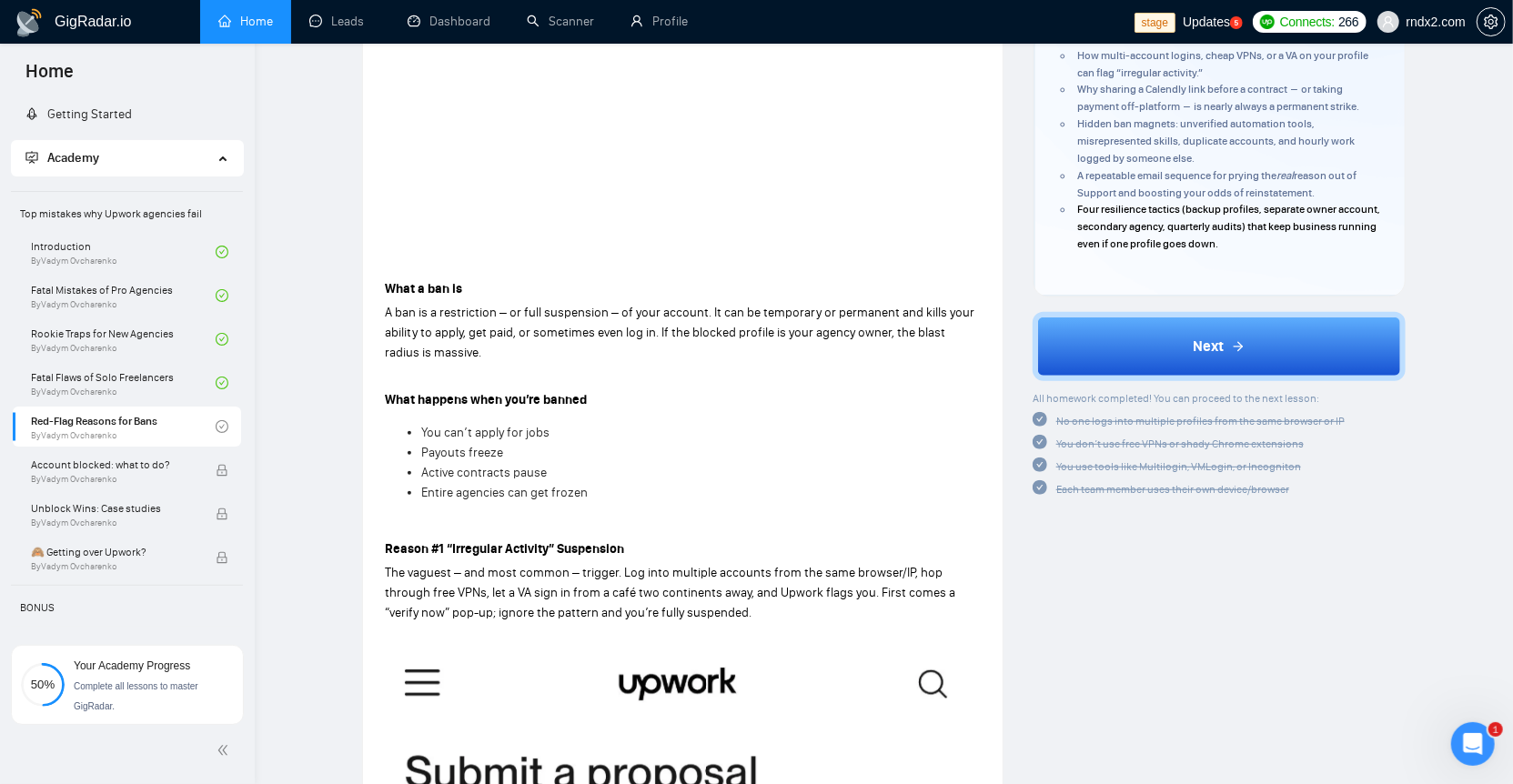 scroll, scrollTop: 356, scrollLeft: 0, axis: vertical 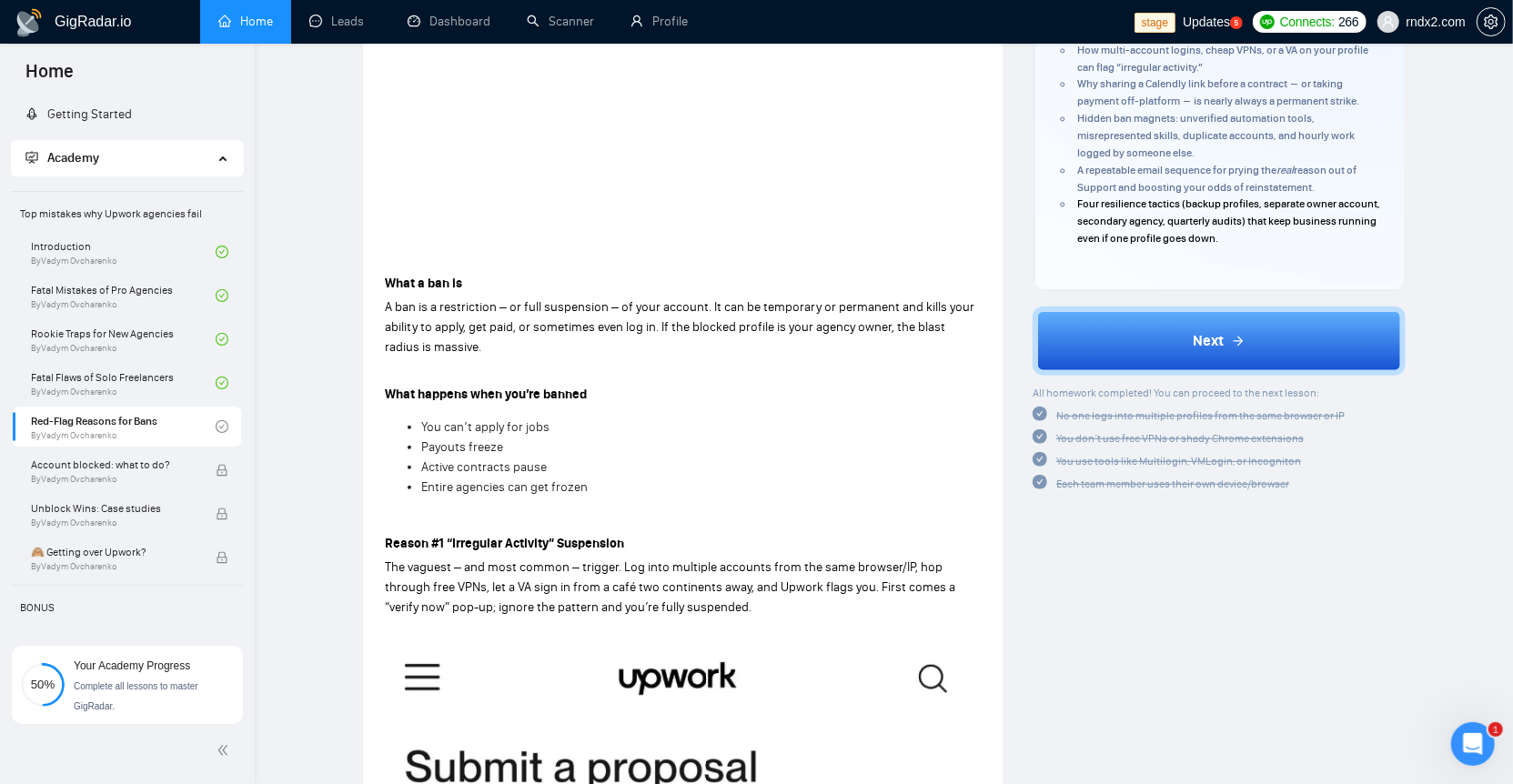 click on "No one logs into multiple profiles from the same browser or IP" at bounding box center (1200, 416) 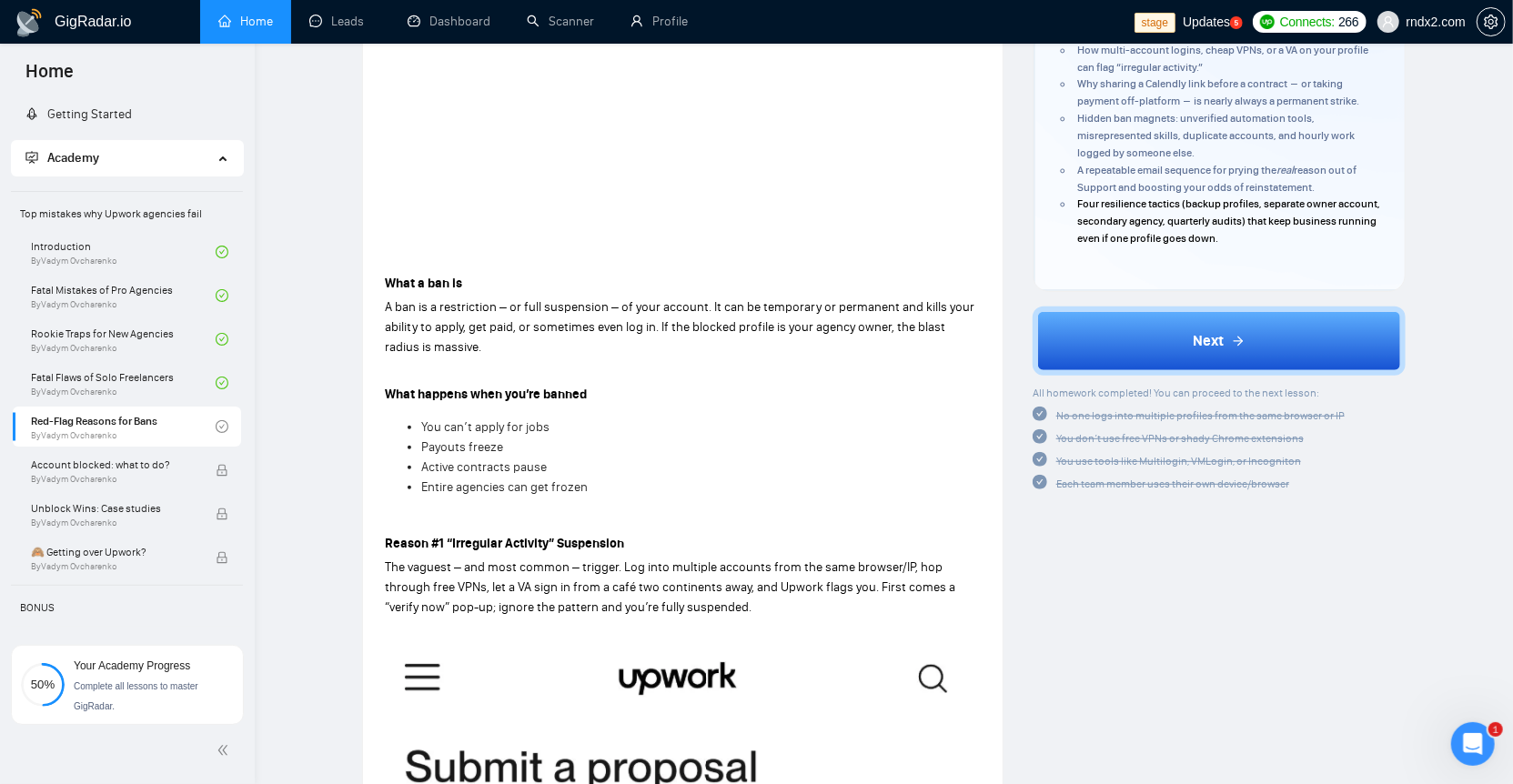 click on "You use tools like Multilogin, VMLogin, or Incogniton" at bounding box center (1178, 461) 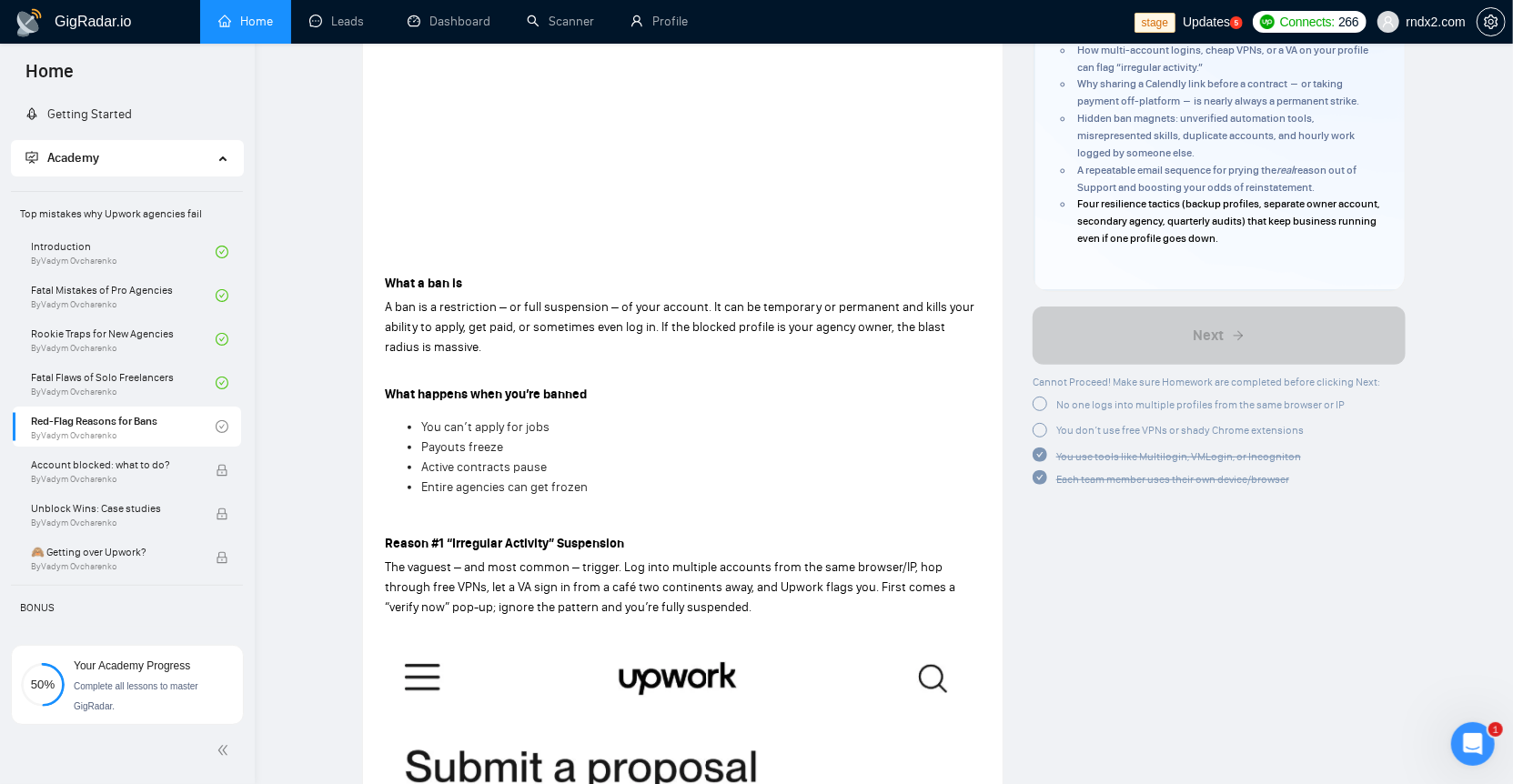 click 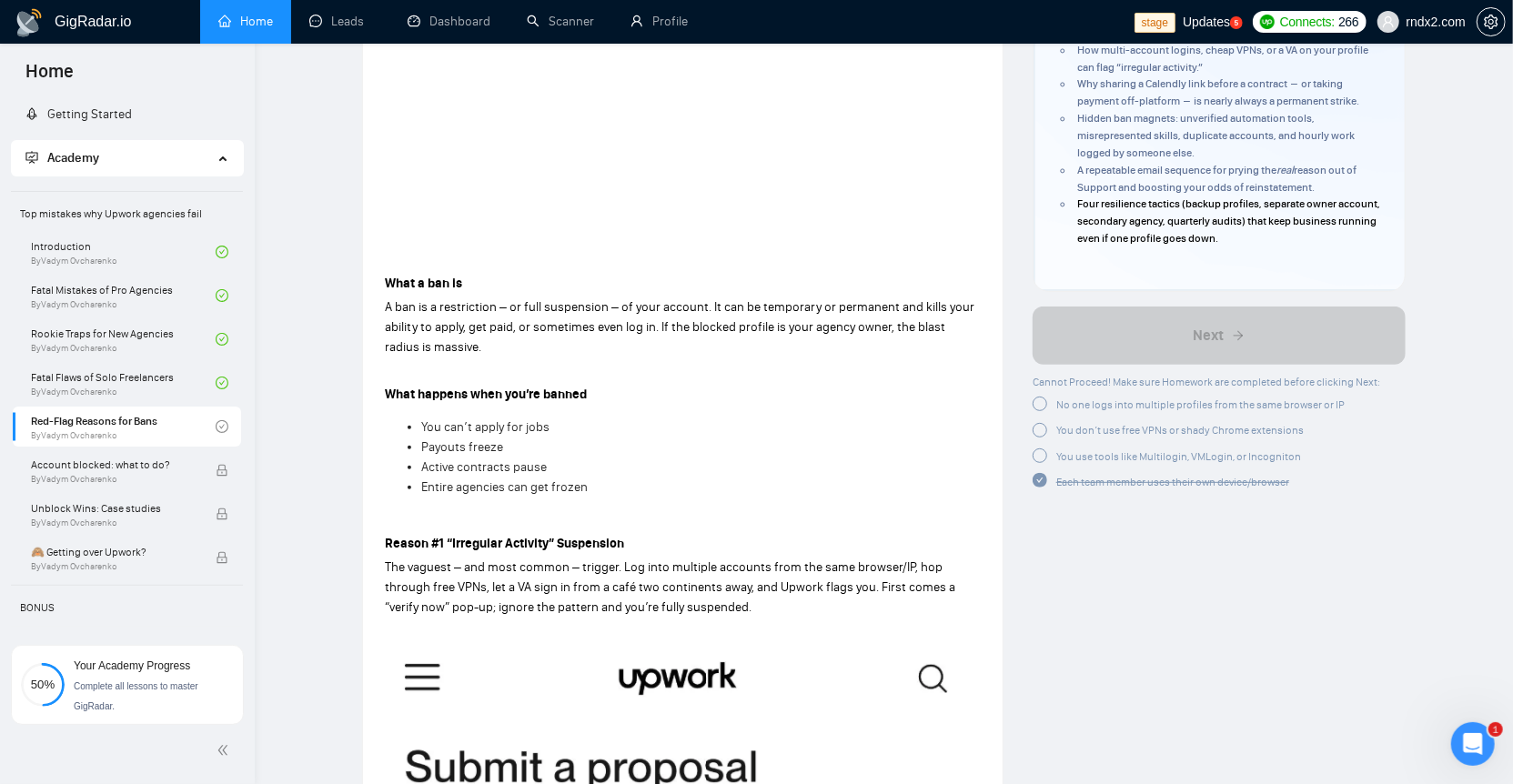 click 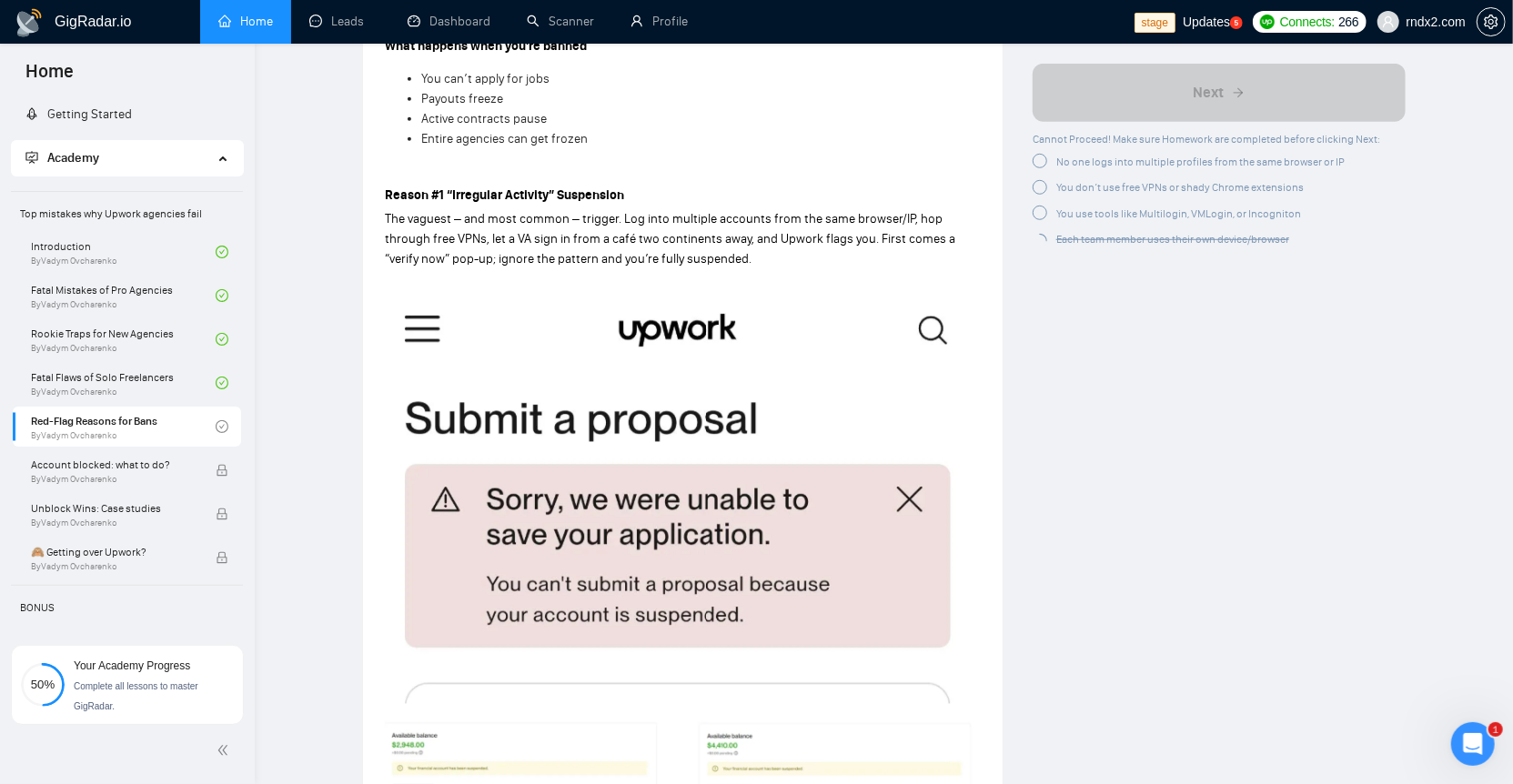 scroll, scrollTop: 723, scrollLeft: 0, axis: vertical 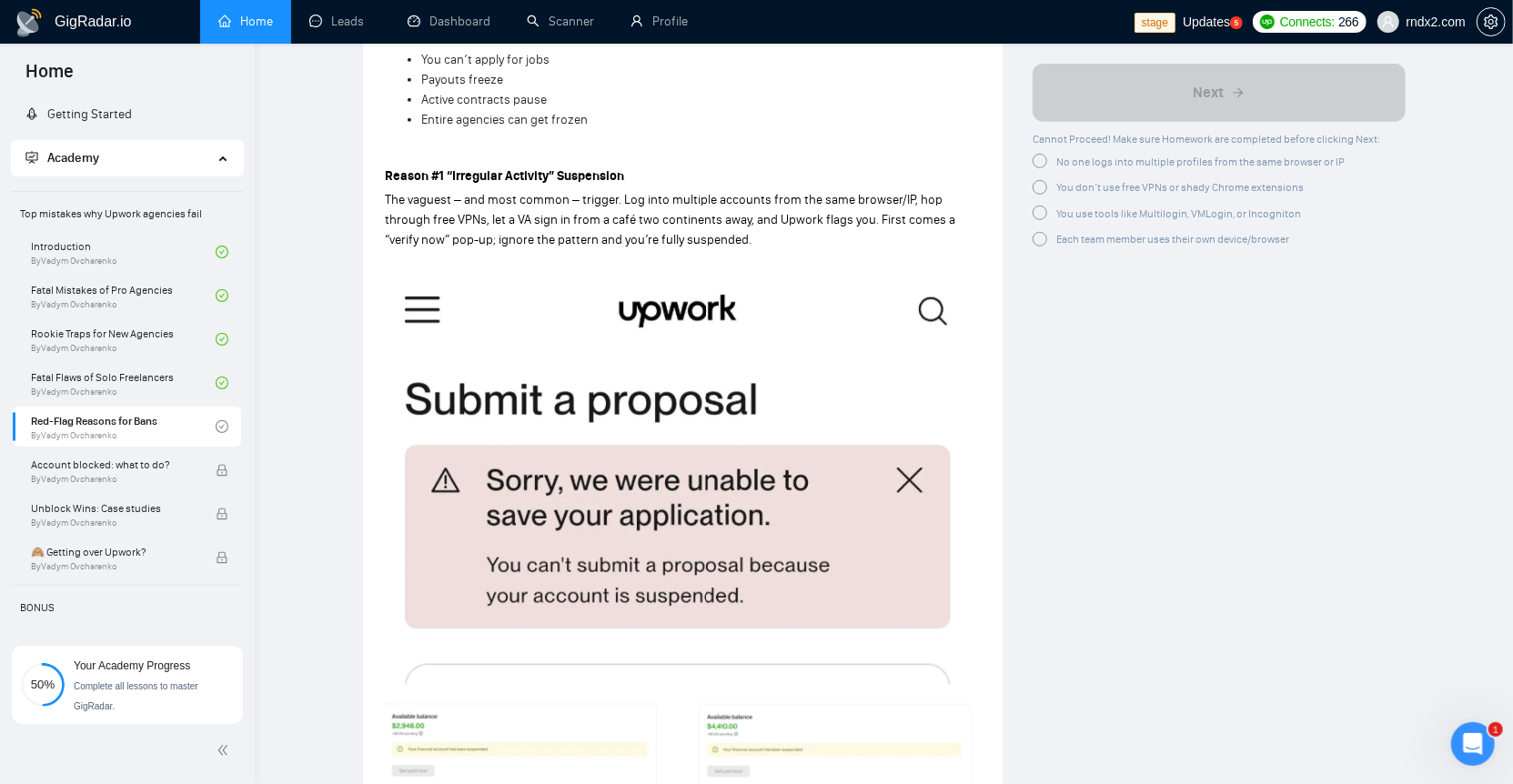 click on "No one logs into multiple profiles from the same browser or IP" at bounding box center (1200, 162) 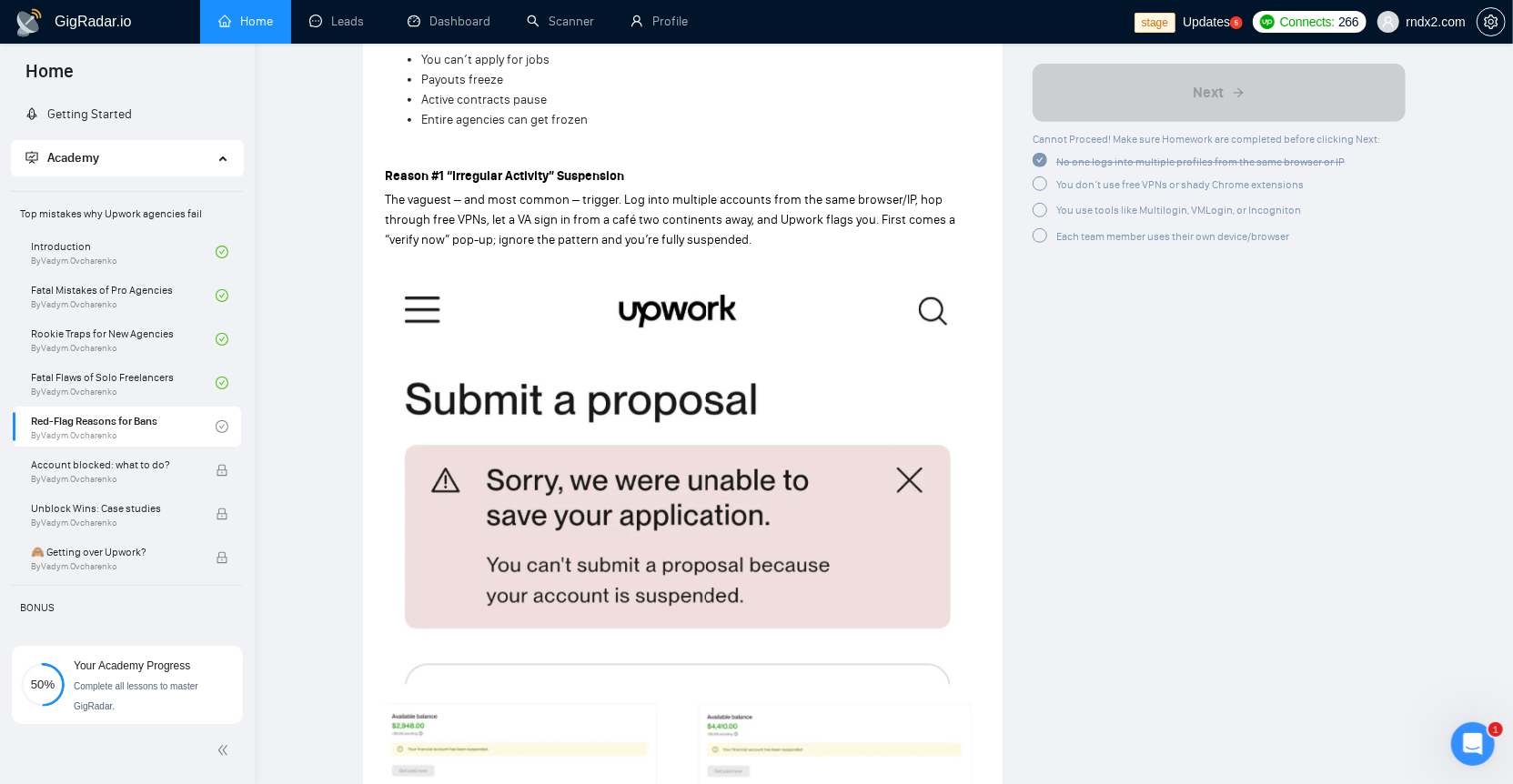 click on "You don’t use free VPNs or shady Chrome extensions" at bounding box center [1180, 185] 